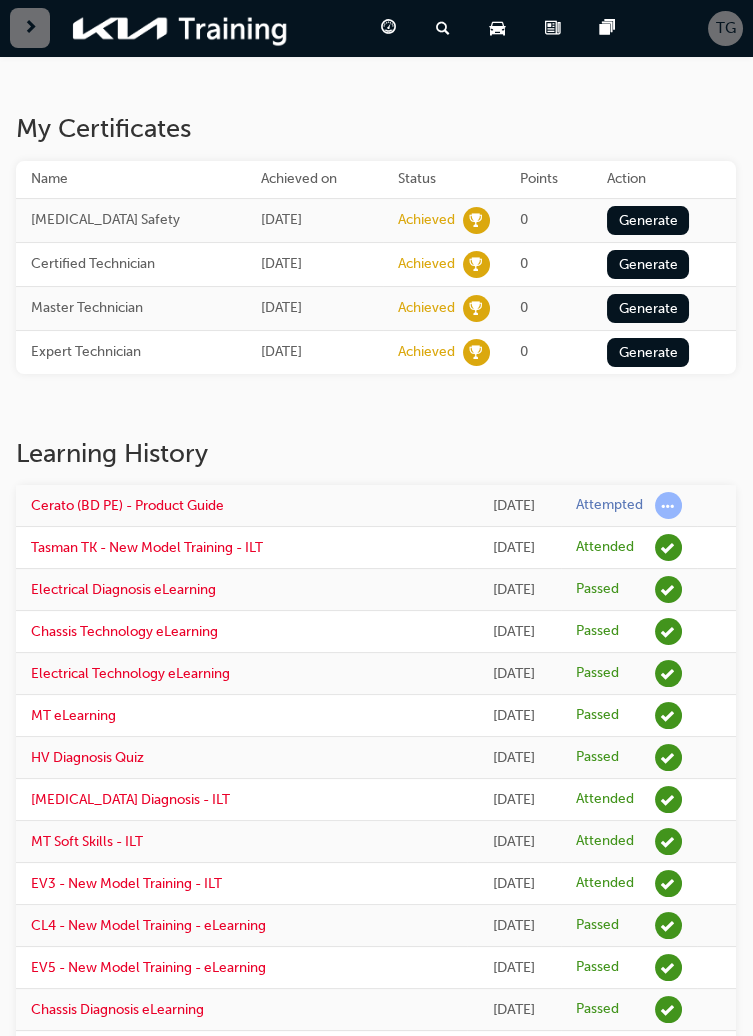 scroll, scrollTop: 339, scrollLeft: 0, axis: vertical 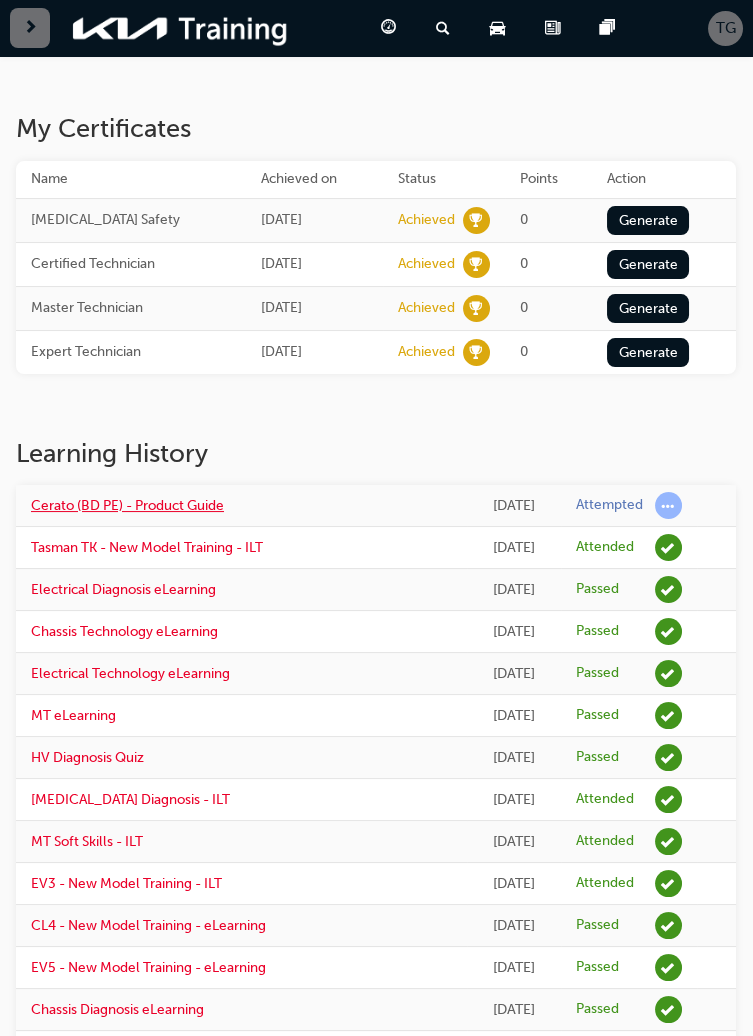 click on "Cerato (BD PE) - Product Guide" at bounding box center [127, 505] 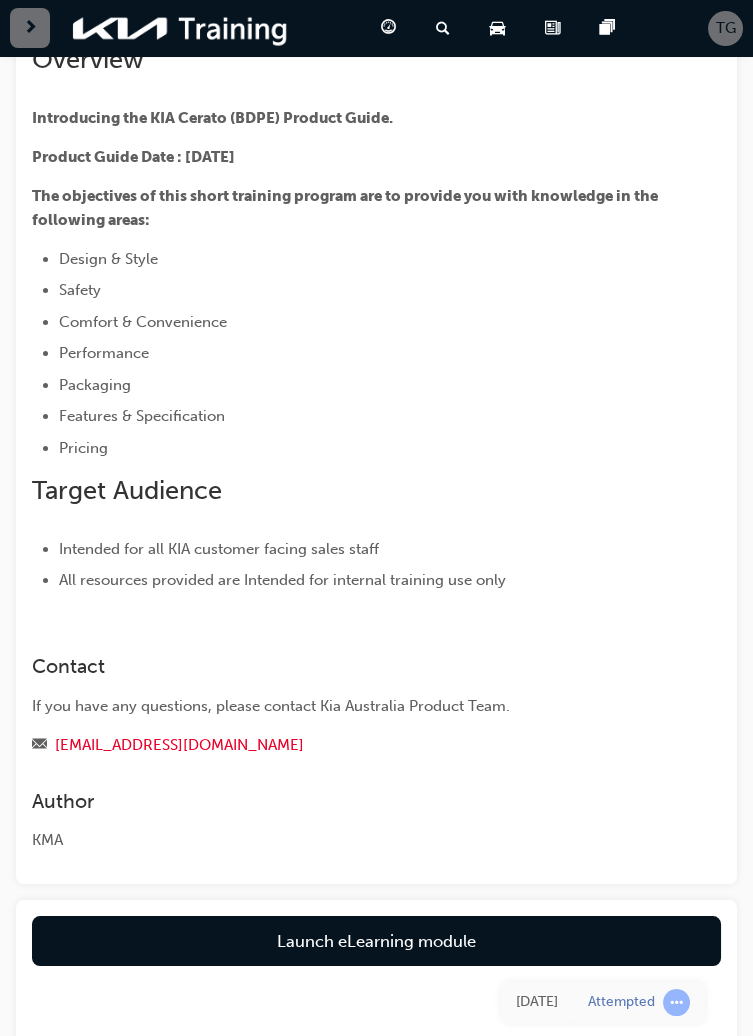 scroll, scrollTop: 221, scrollLeft: 0, axis: vertical 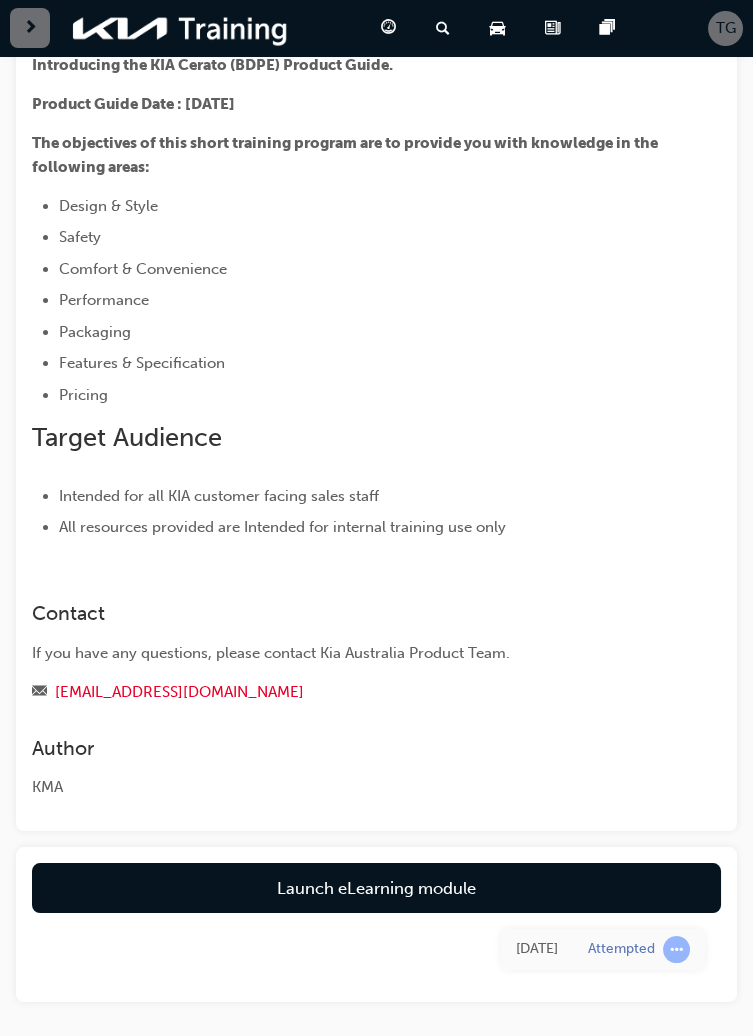 click on "Launch eLearning module" at bounding box center (376, 888) 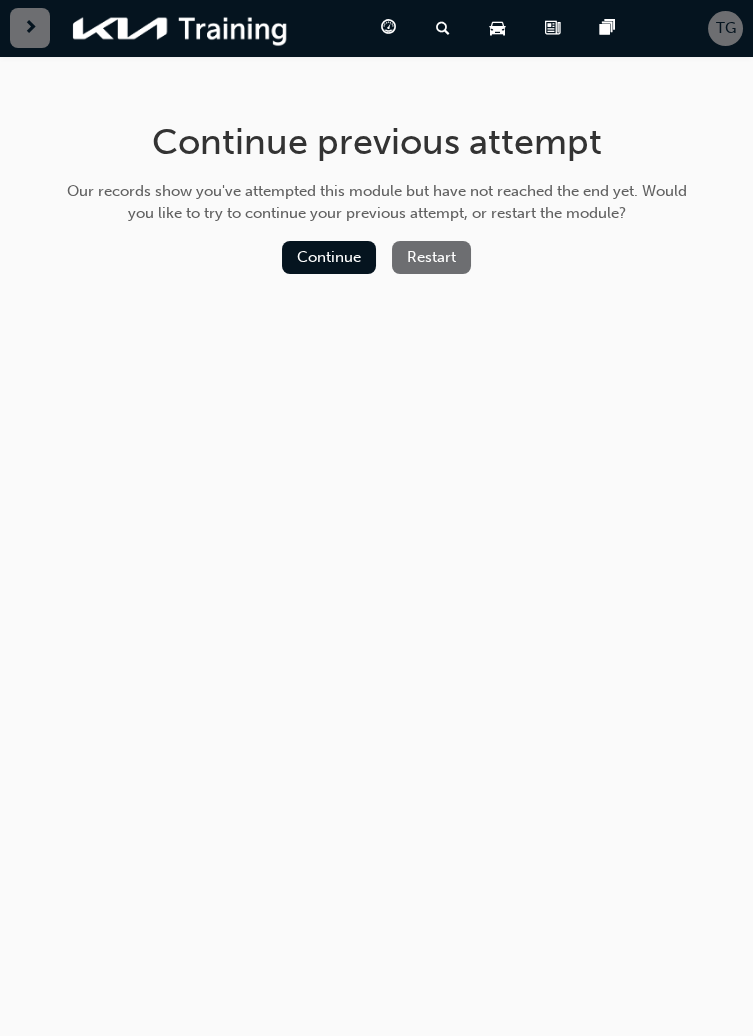 click on "Continue" at bounding box center (329, 257) 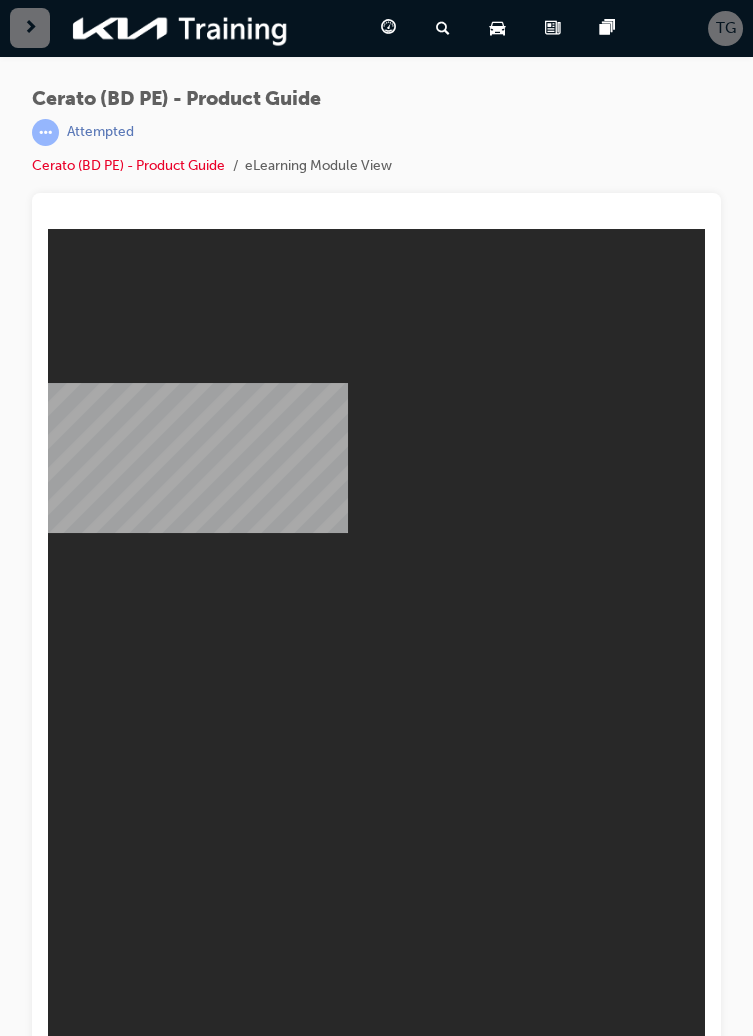 scroll, scrollTop: 0, scrollLeft: 0, axis: both 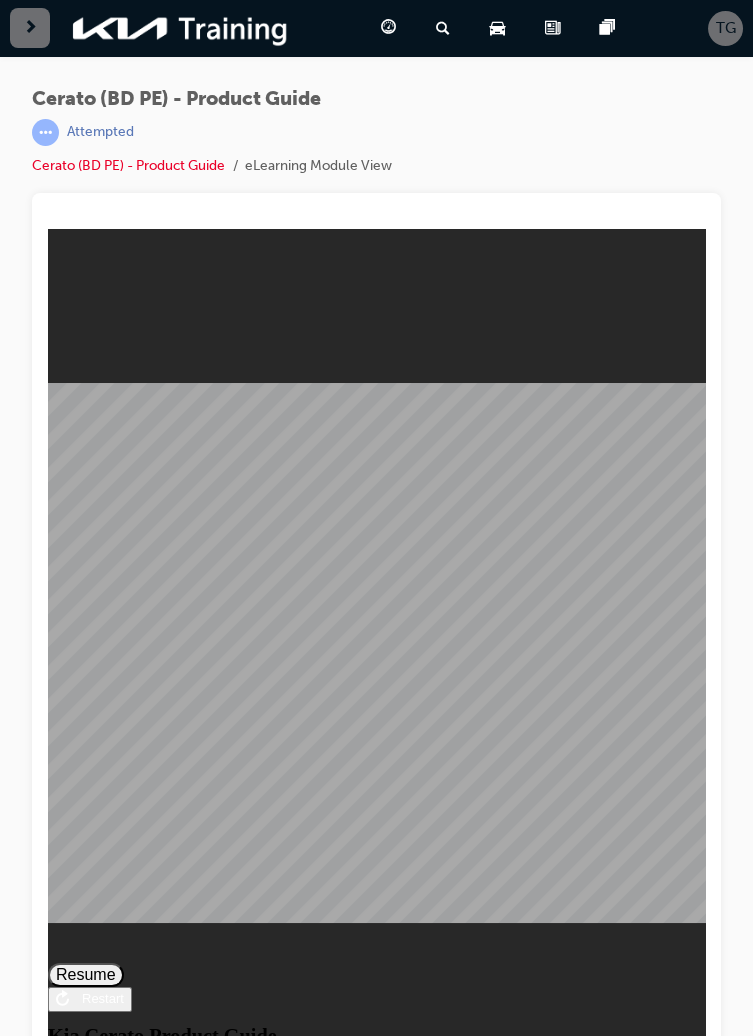 click on "Resume" at bounding box center [86, 975] 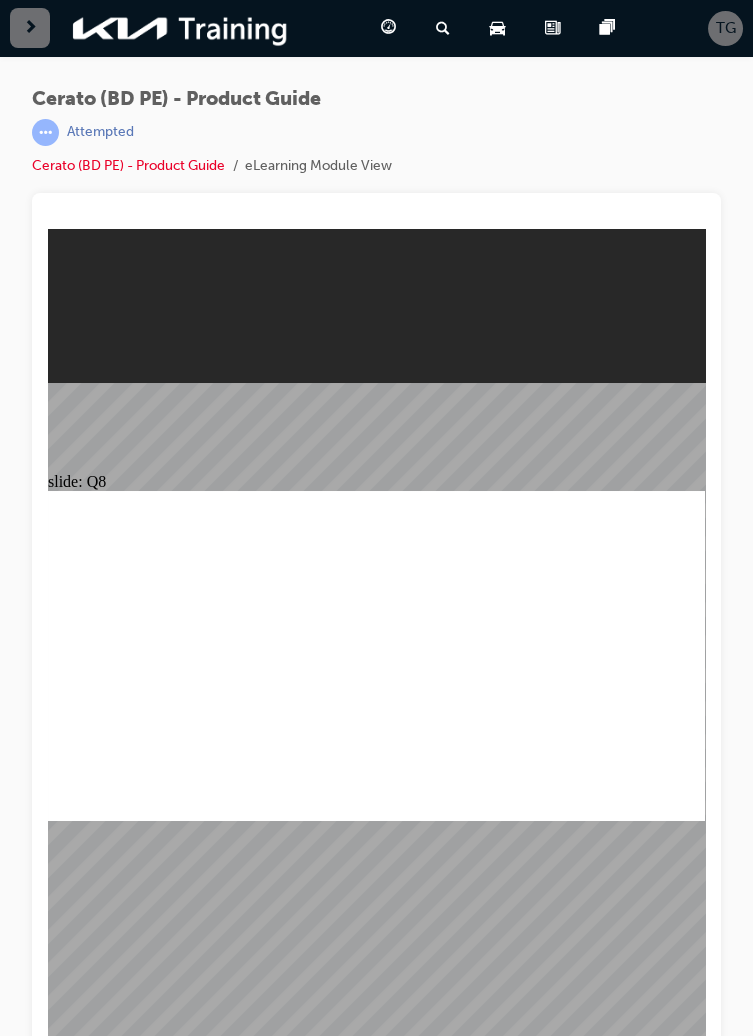 radio on "true" 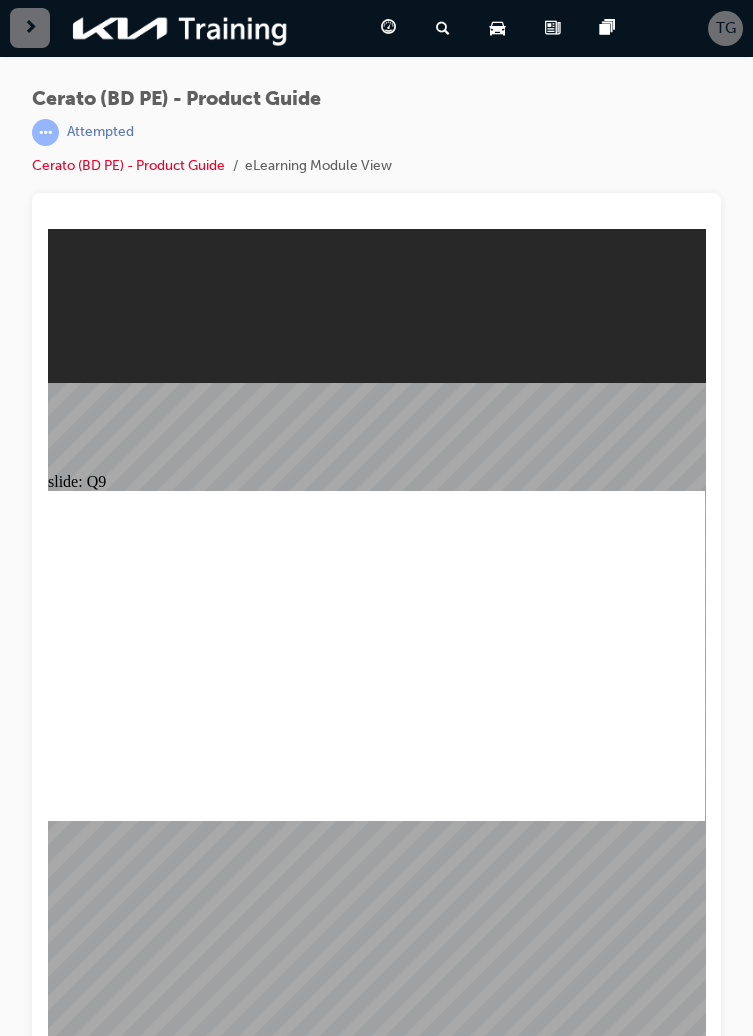 radio on "true" 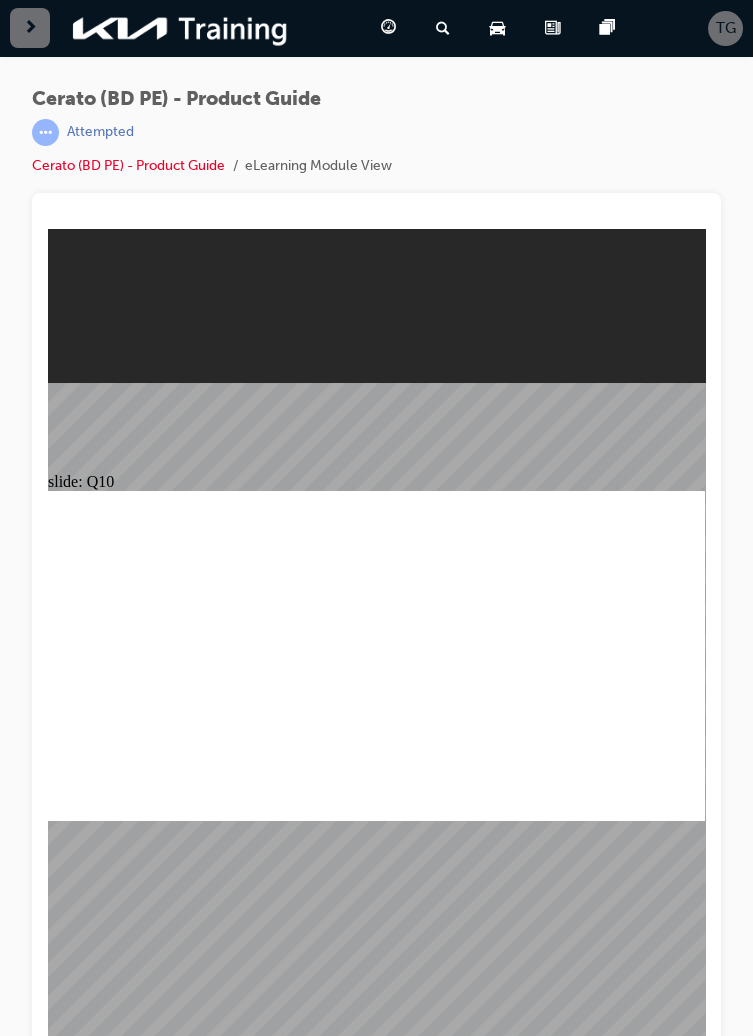 radio on "true" 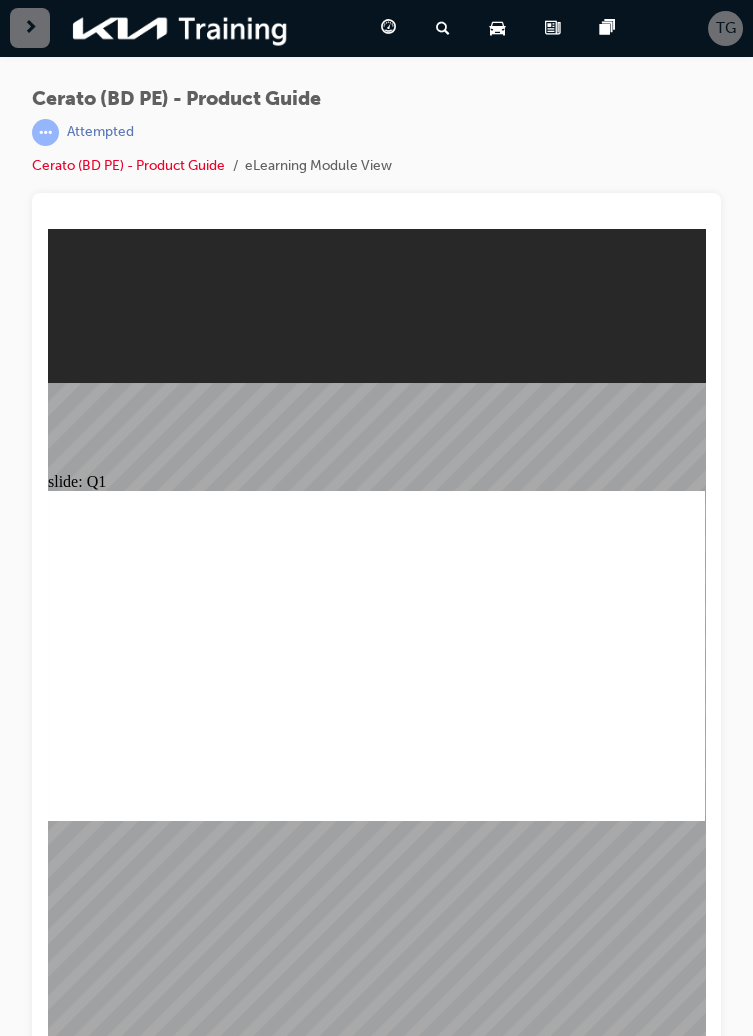 radio on "true" 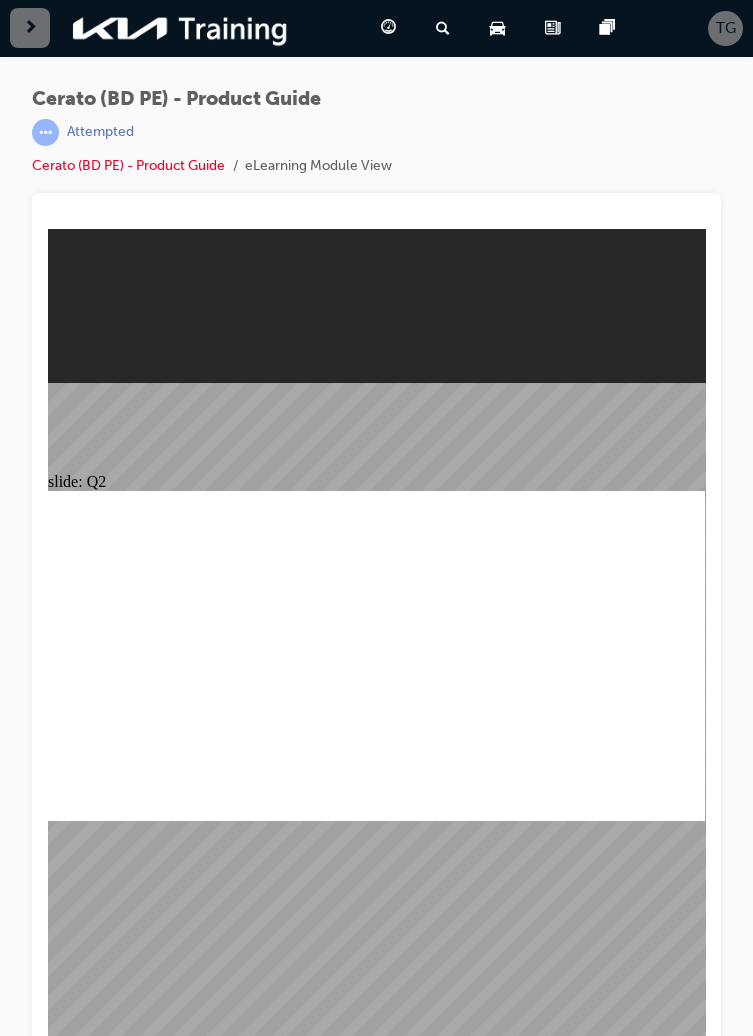 radio on "true" 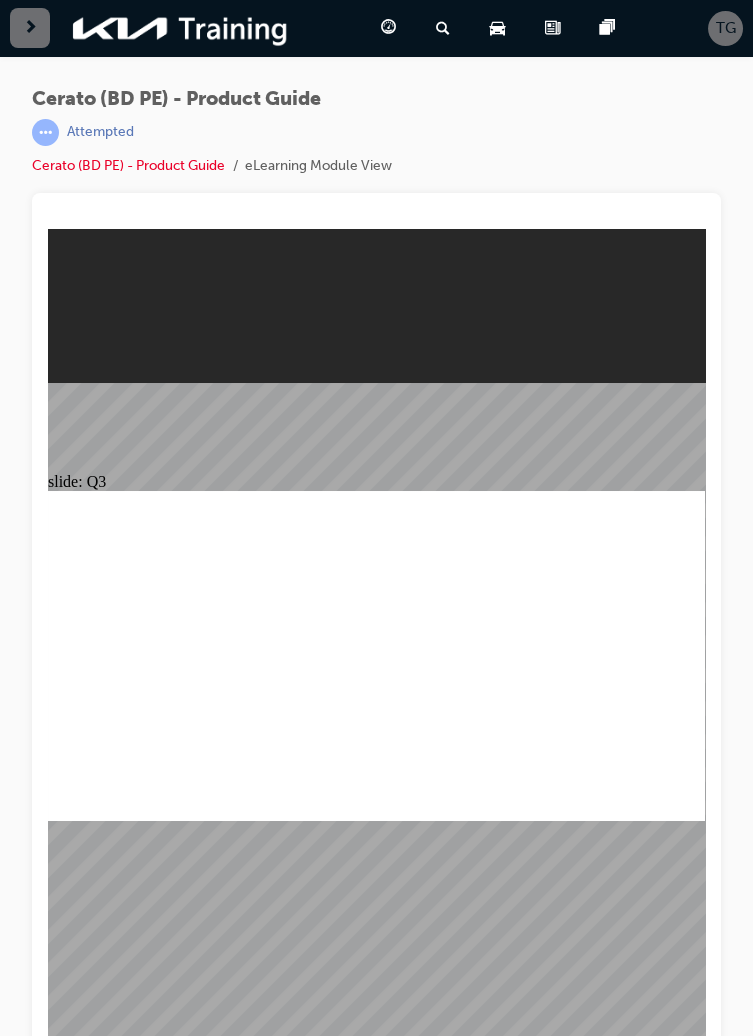 radio on "true" 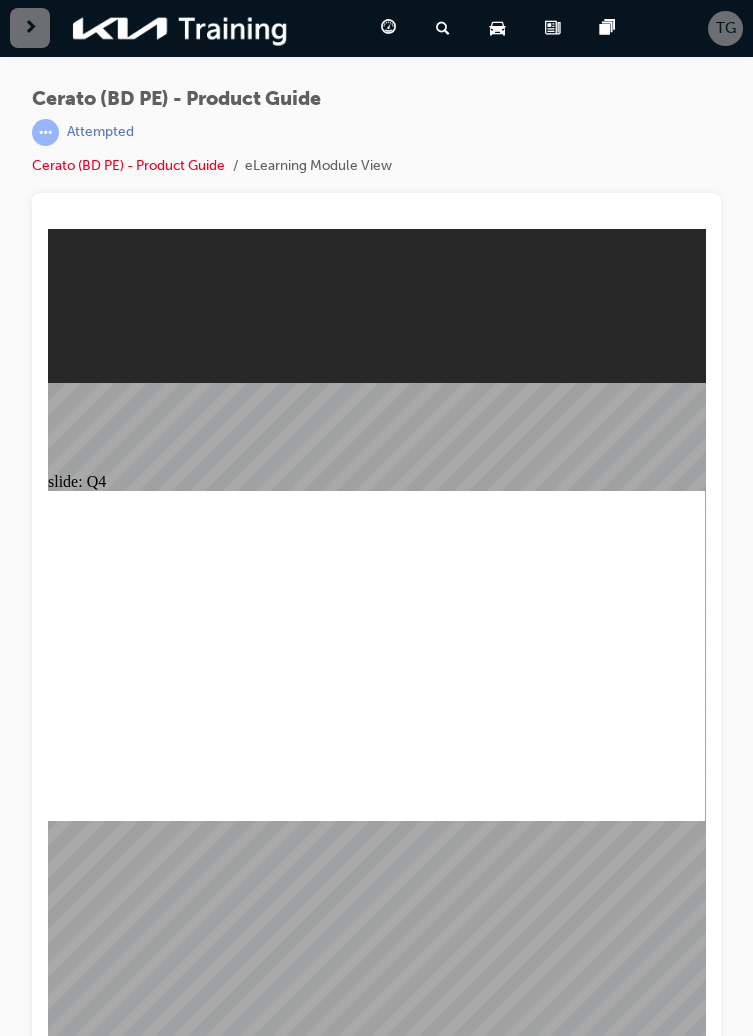 radio on "true" 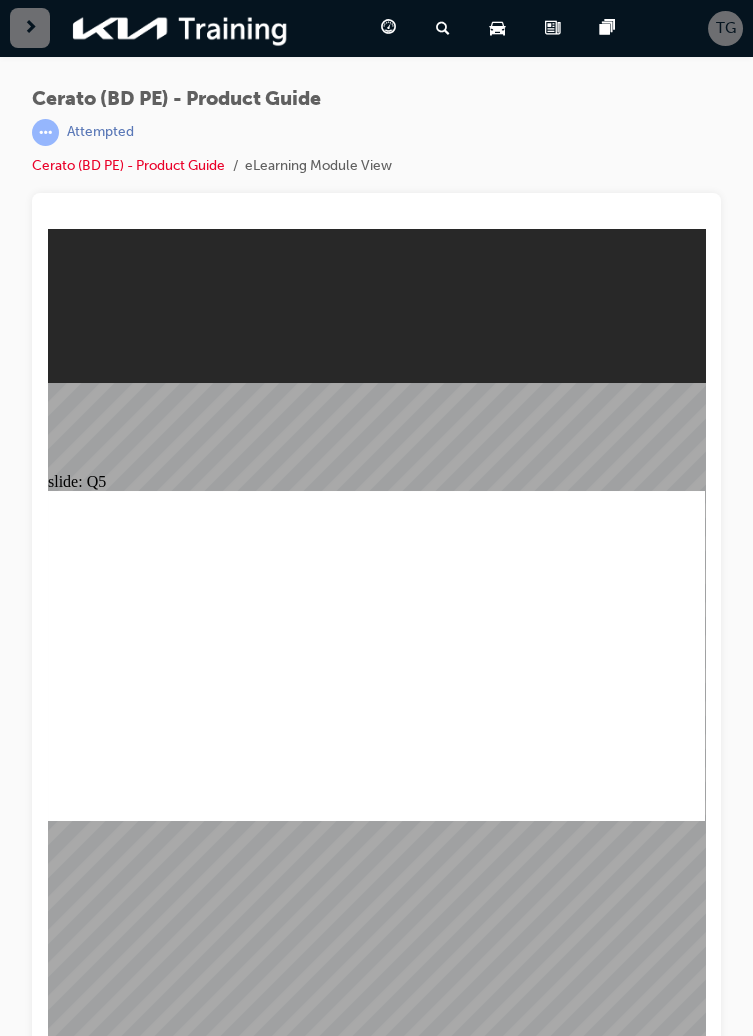 radio on "true" 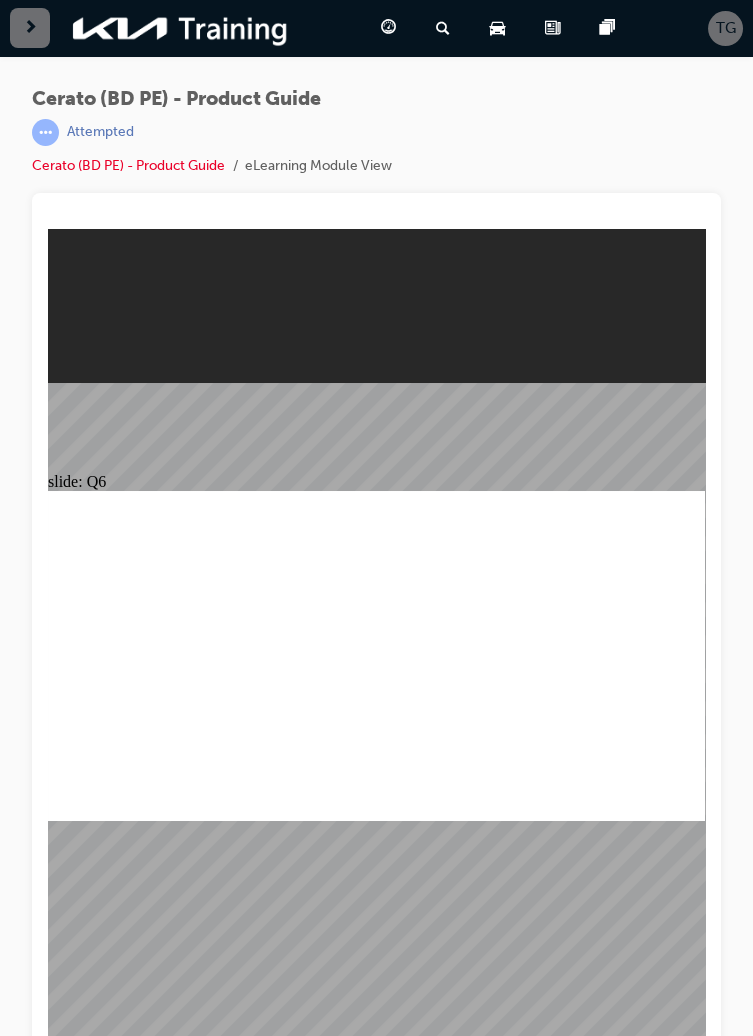 radio on "true" 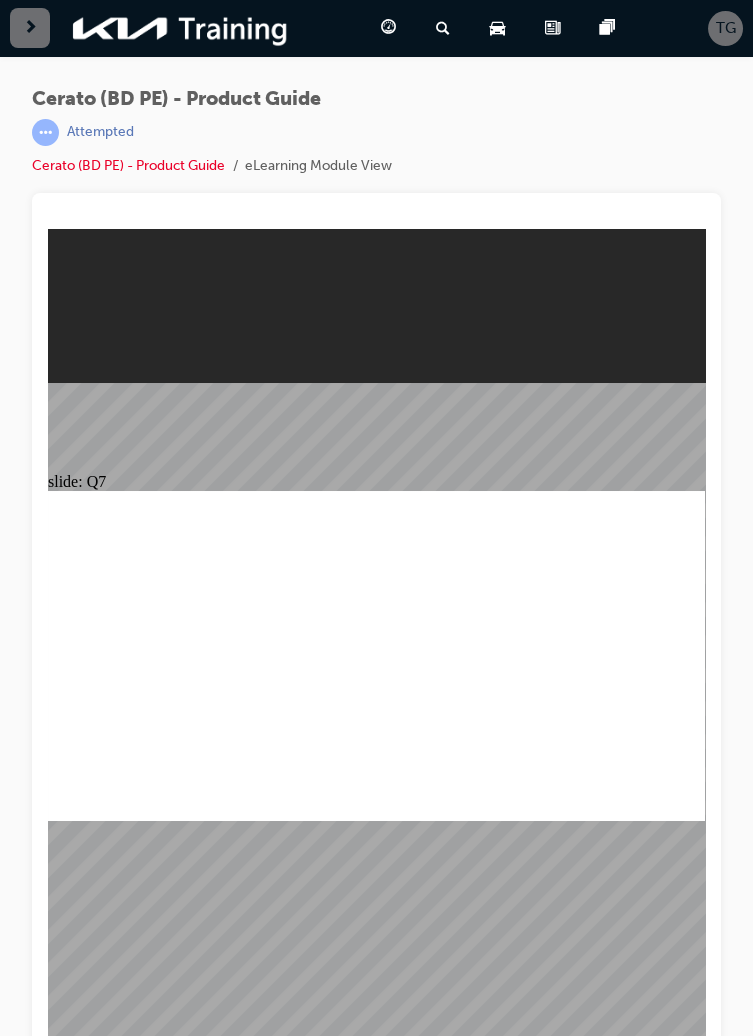 radio on "true" 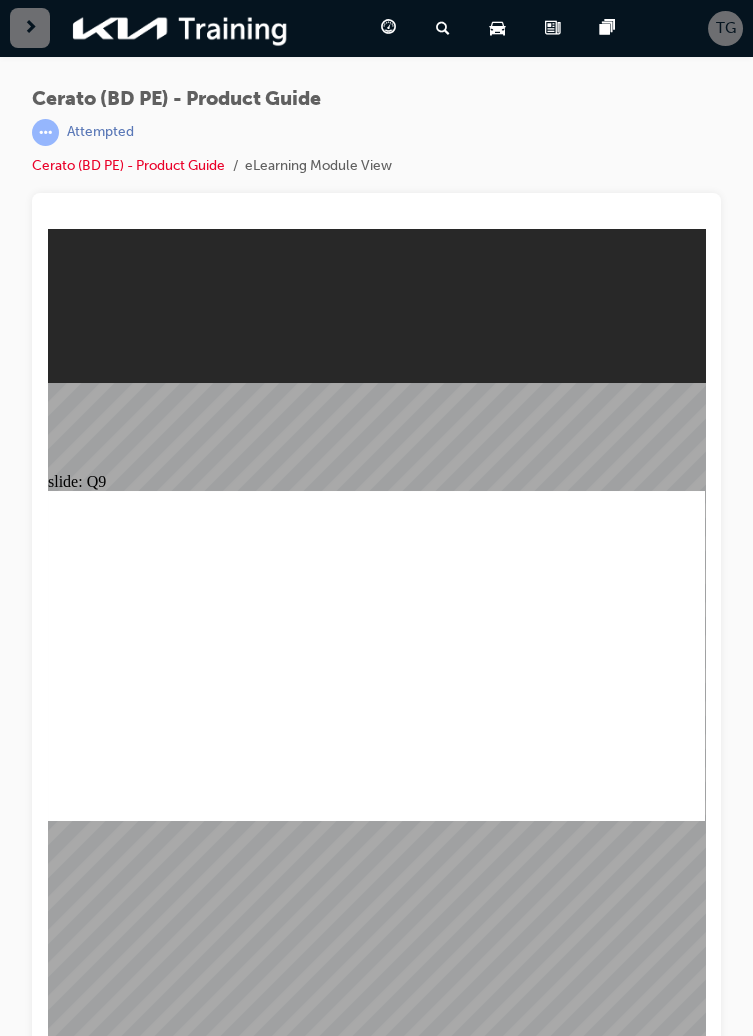 radio on "true" 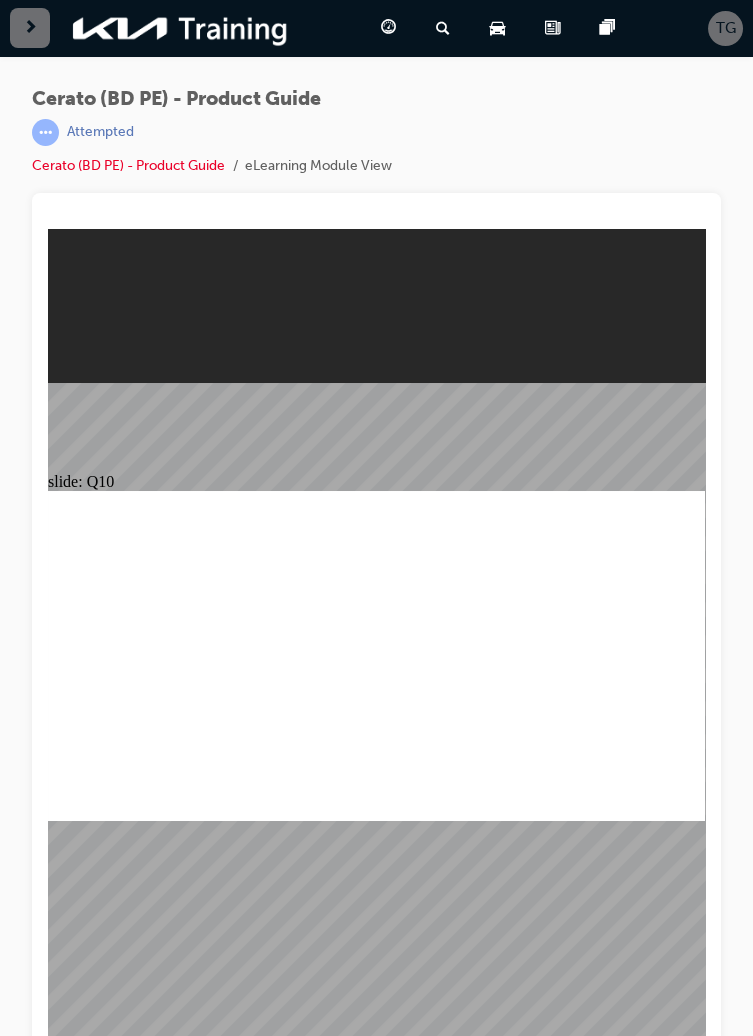 radio on "true" 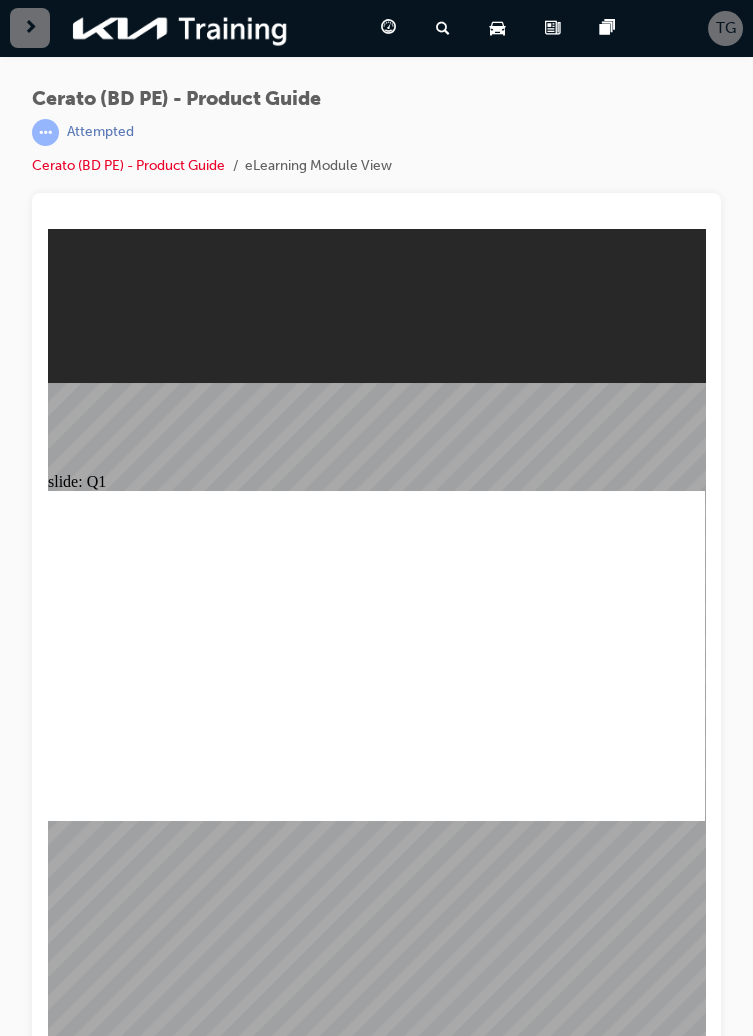 radio on "true" 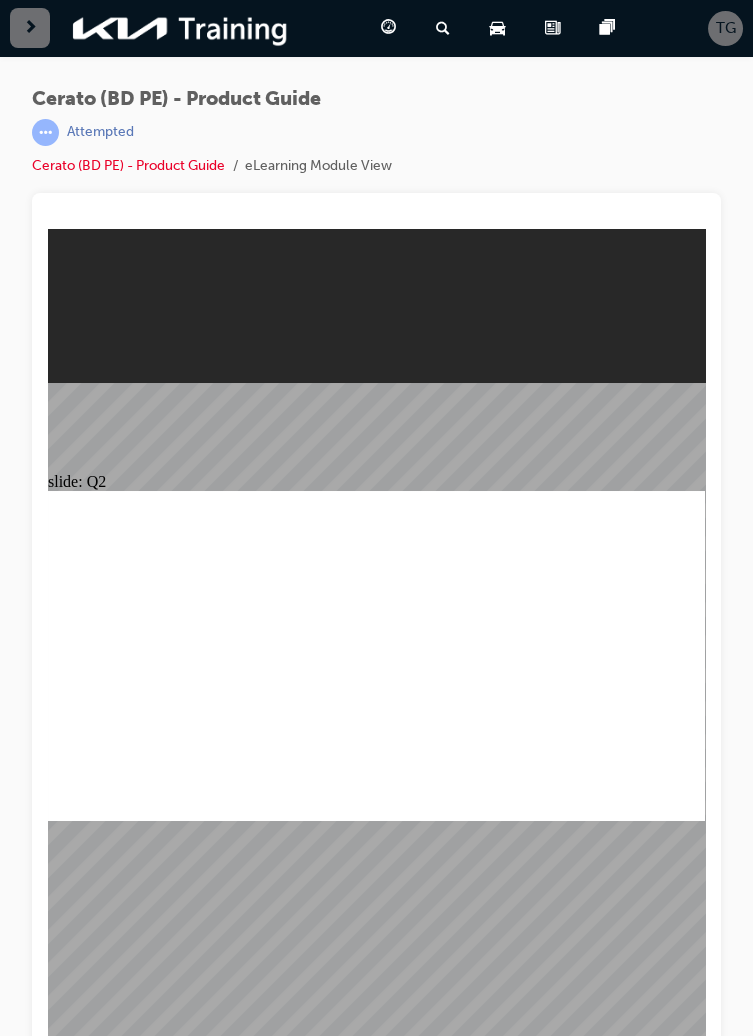 radio on "true" 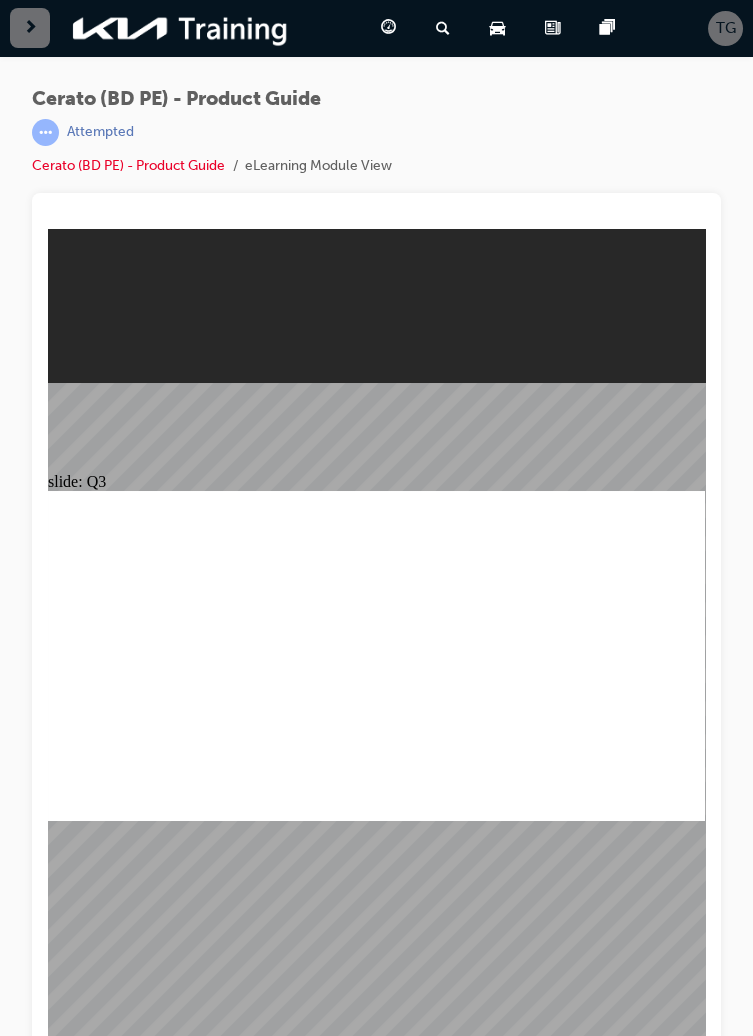 radio on "true" 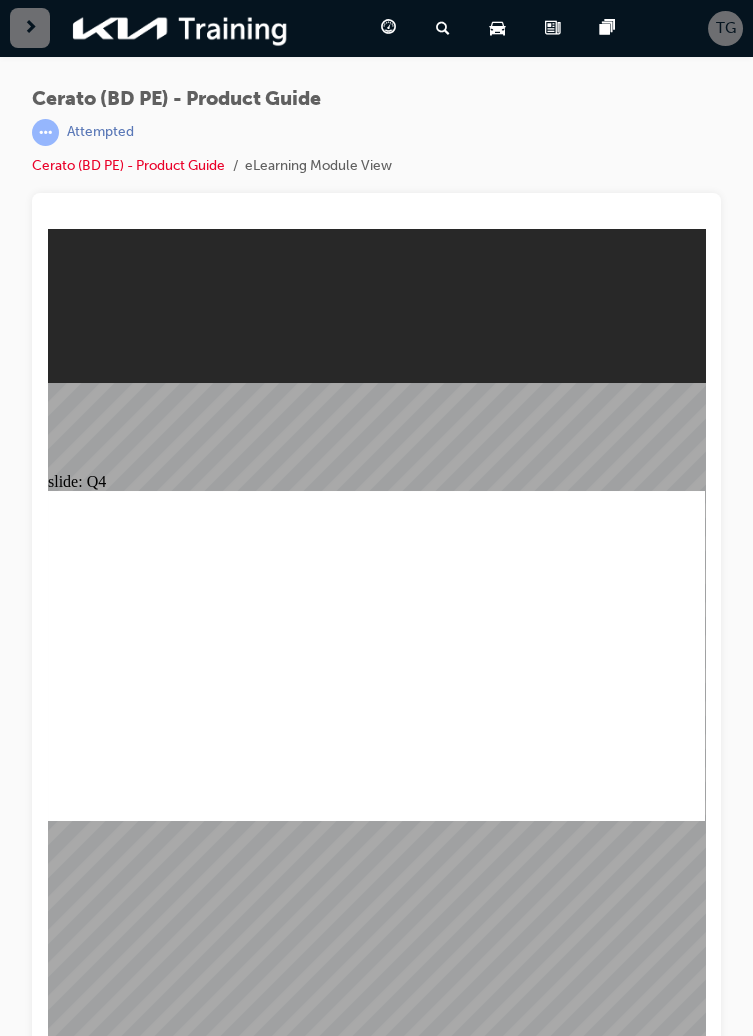 radio on "true" 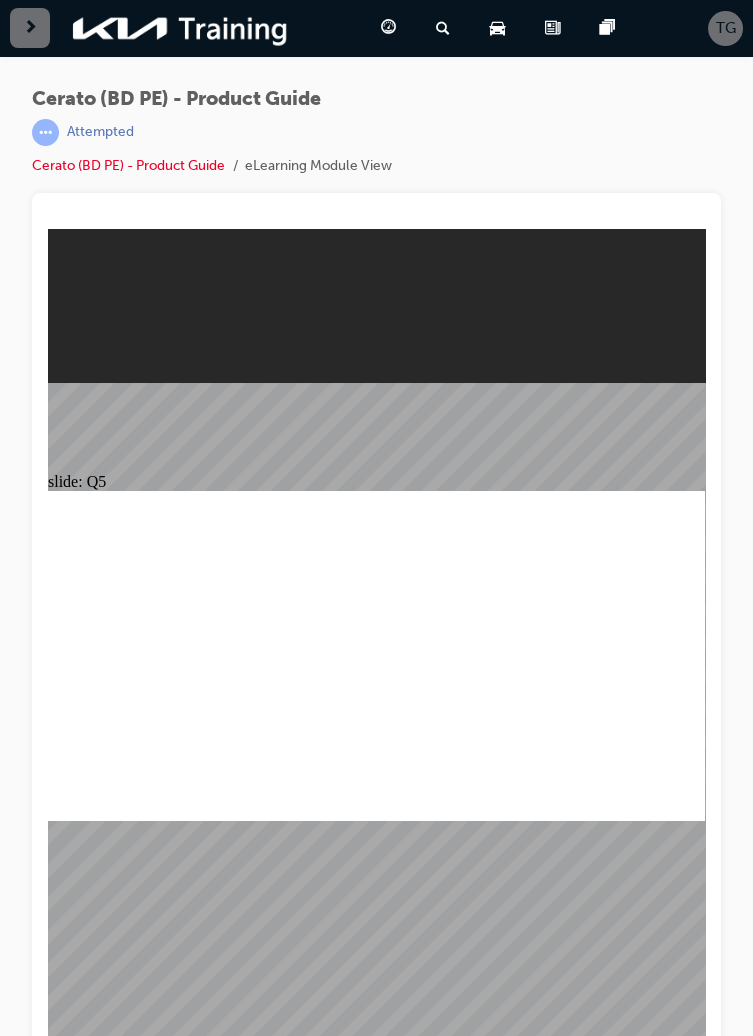 radio on "true" 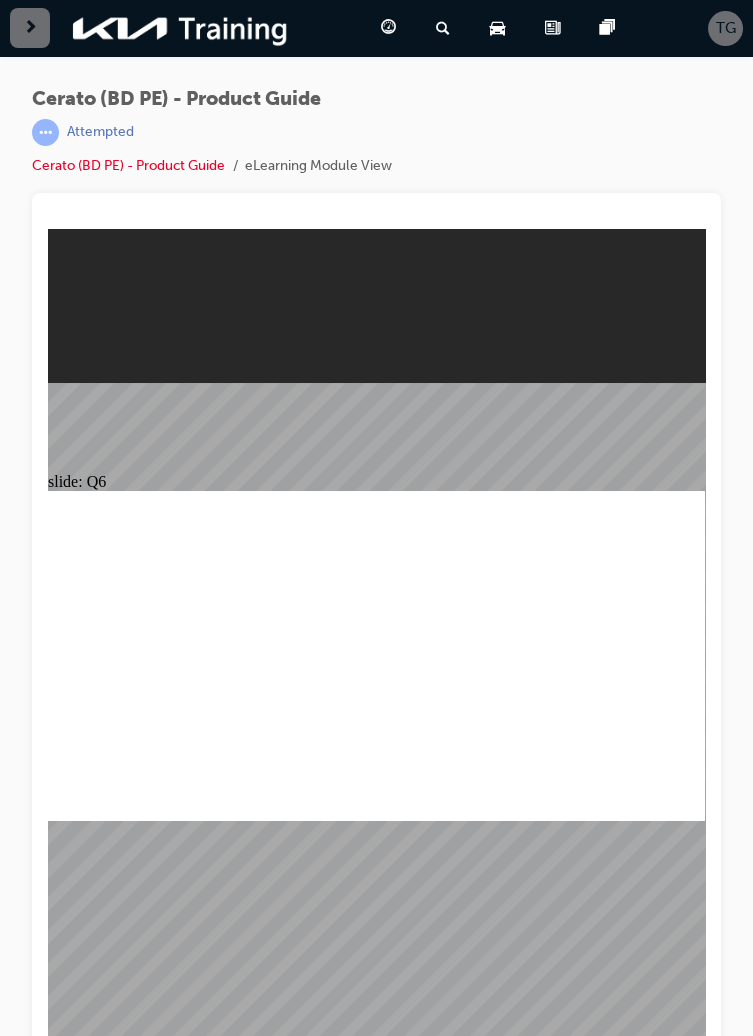 radio on "true" 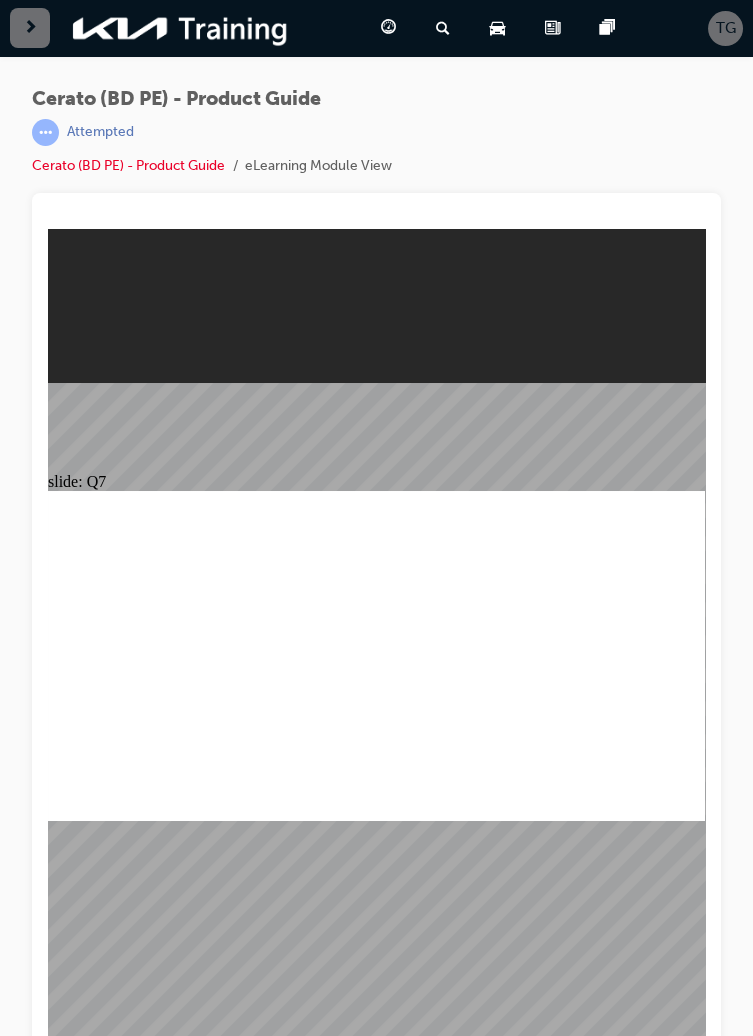 radio on "false" 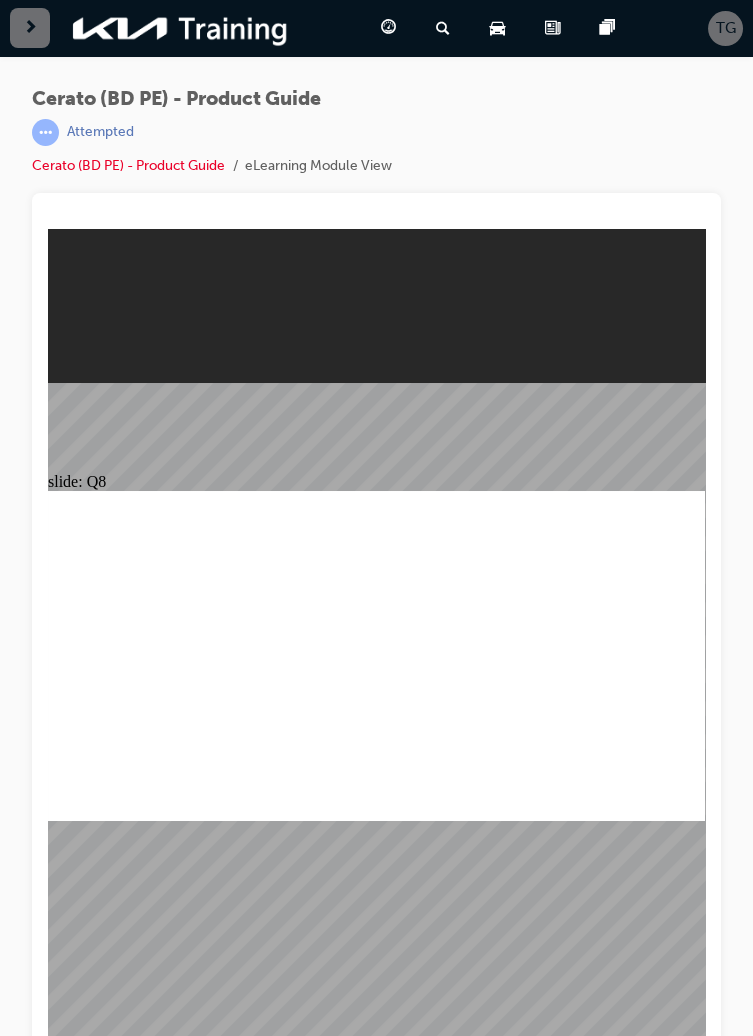 radio on "true" 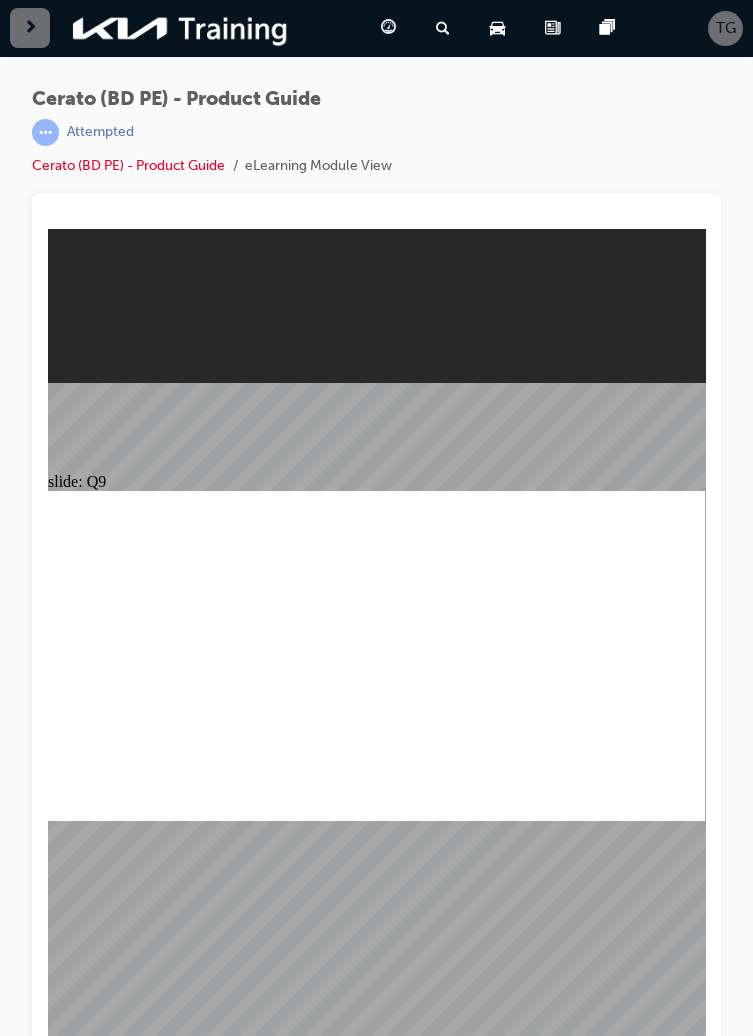 radio on "true" 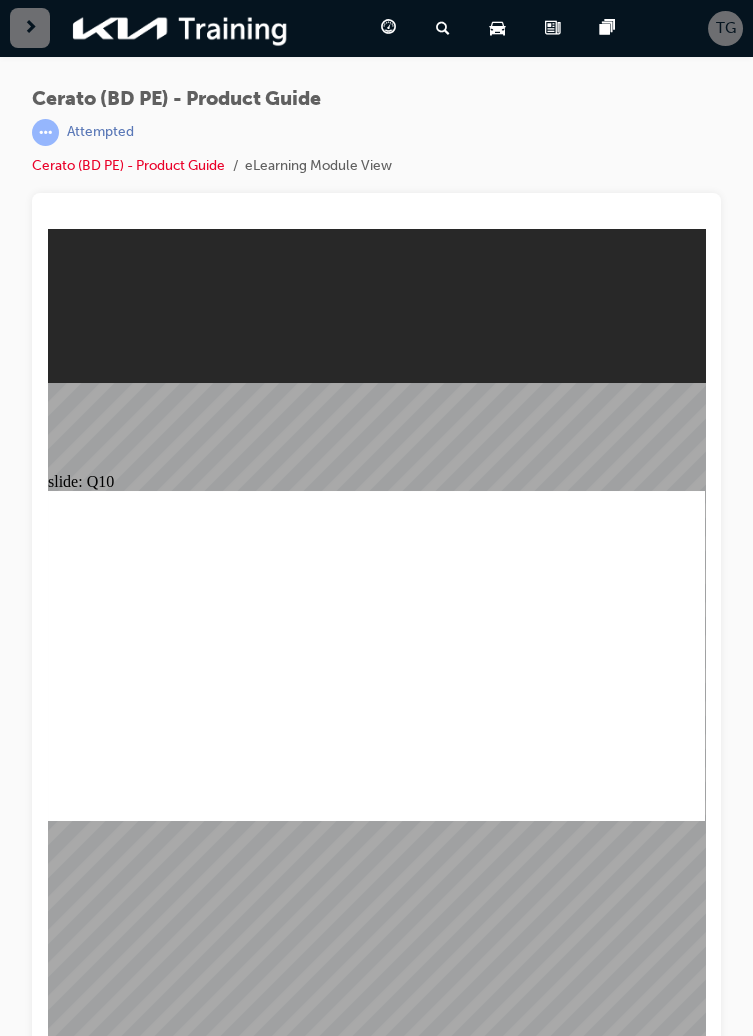radio on "true" 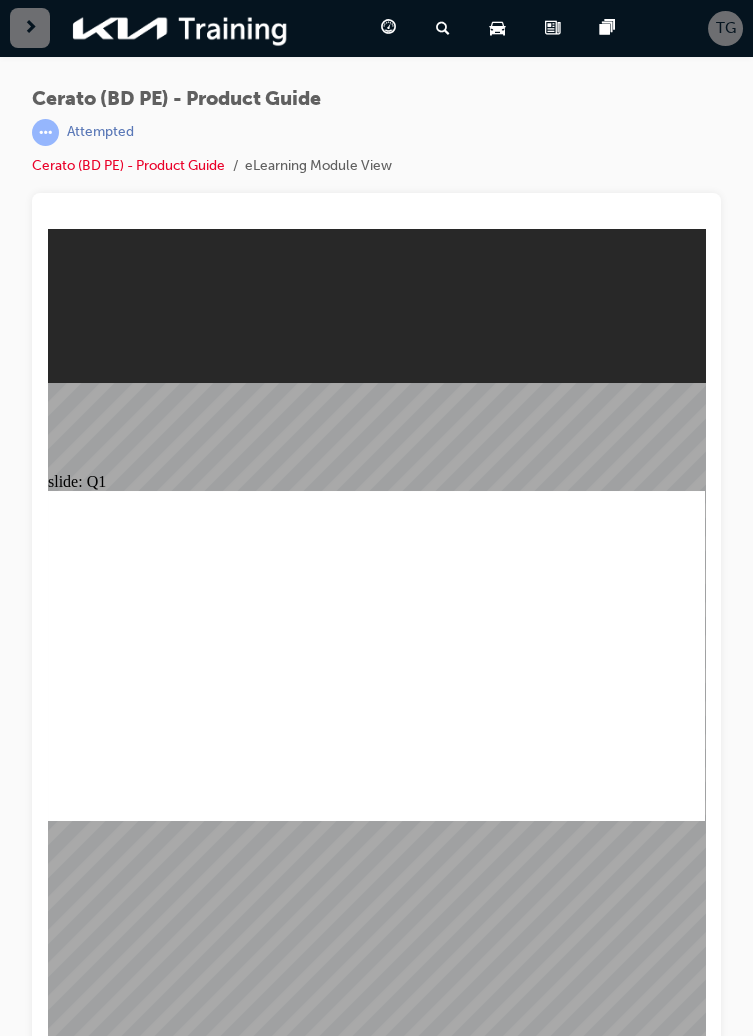 radio on "true" 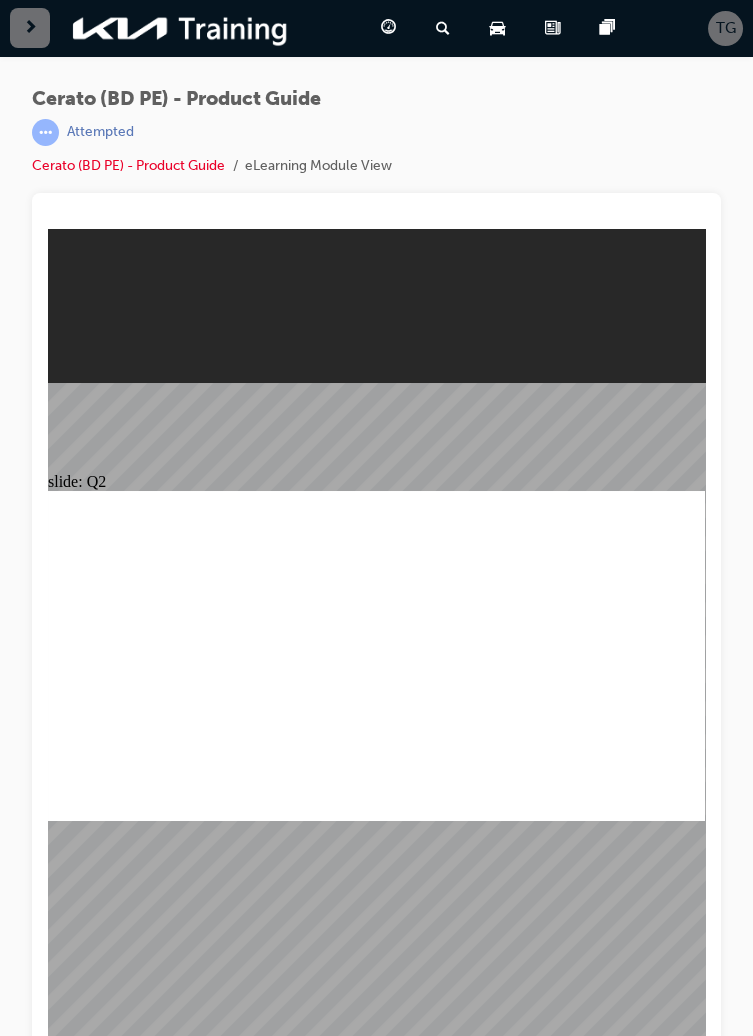 radio on "true" 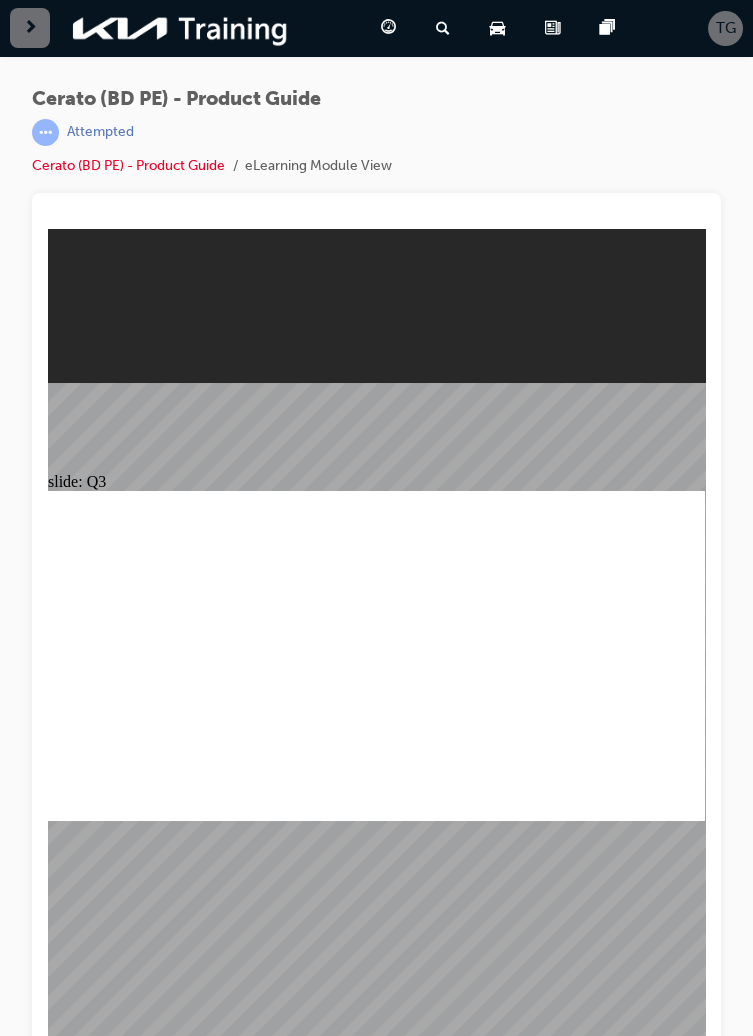 radio on "true" 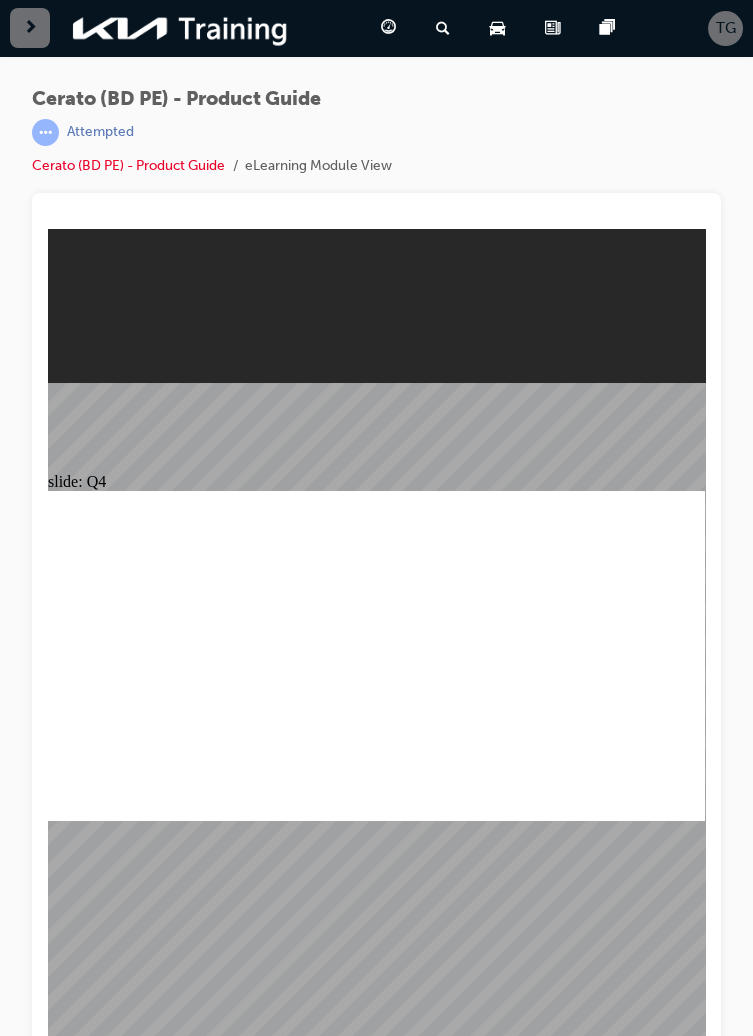 radio on "true" 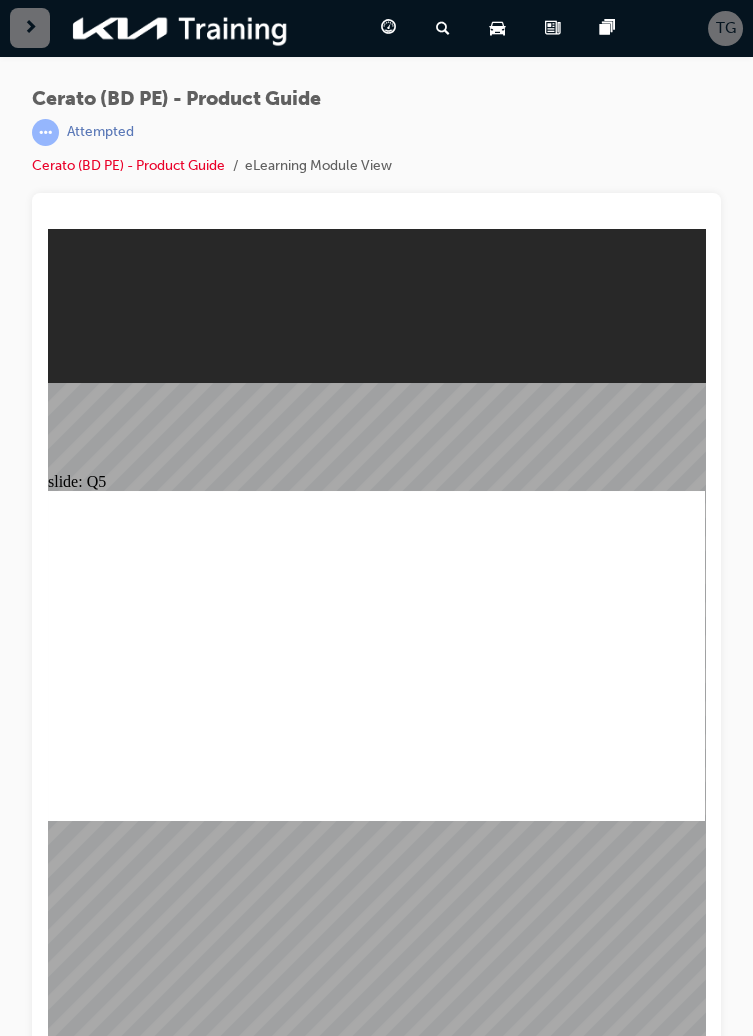 radio on "true" 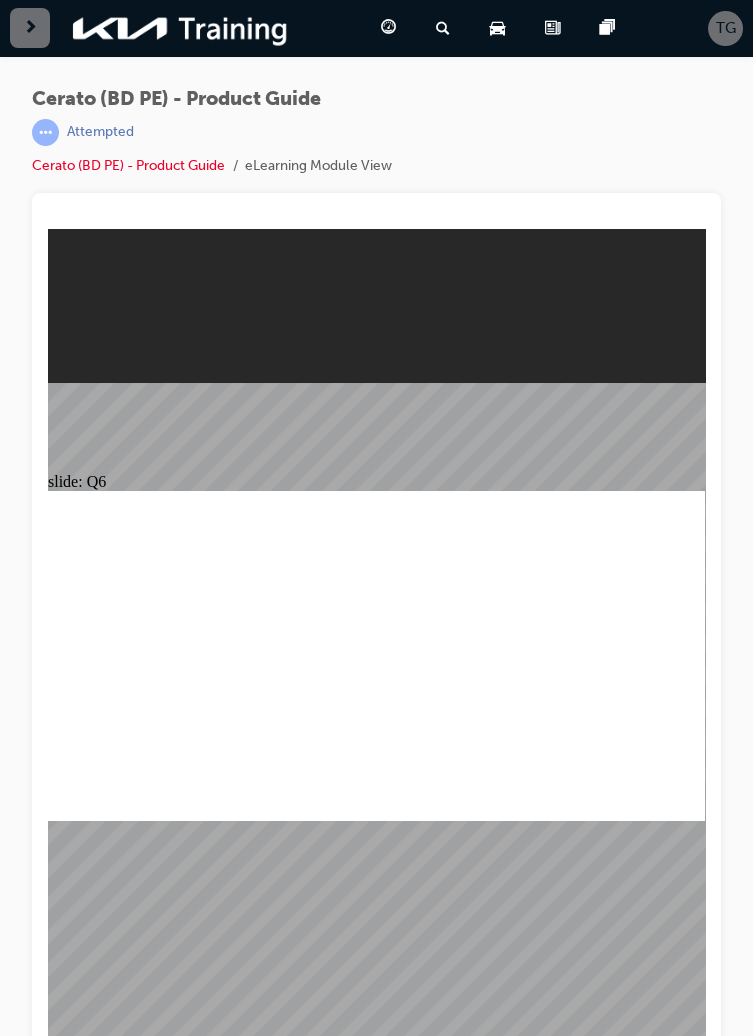 radio on "true" 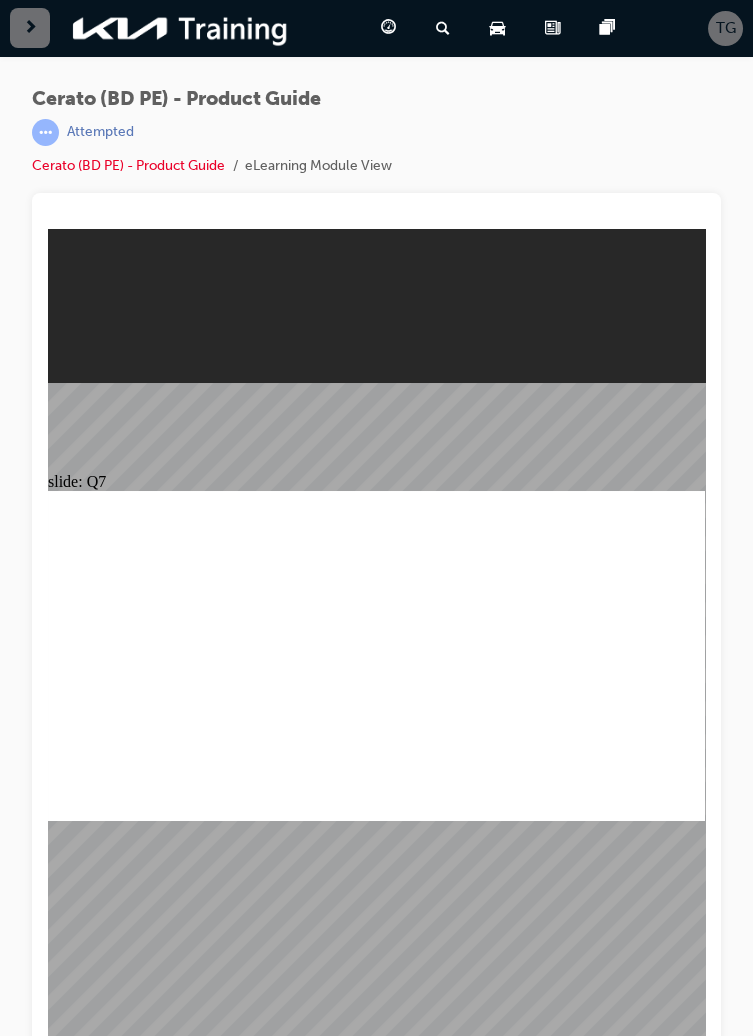 radio on "true" 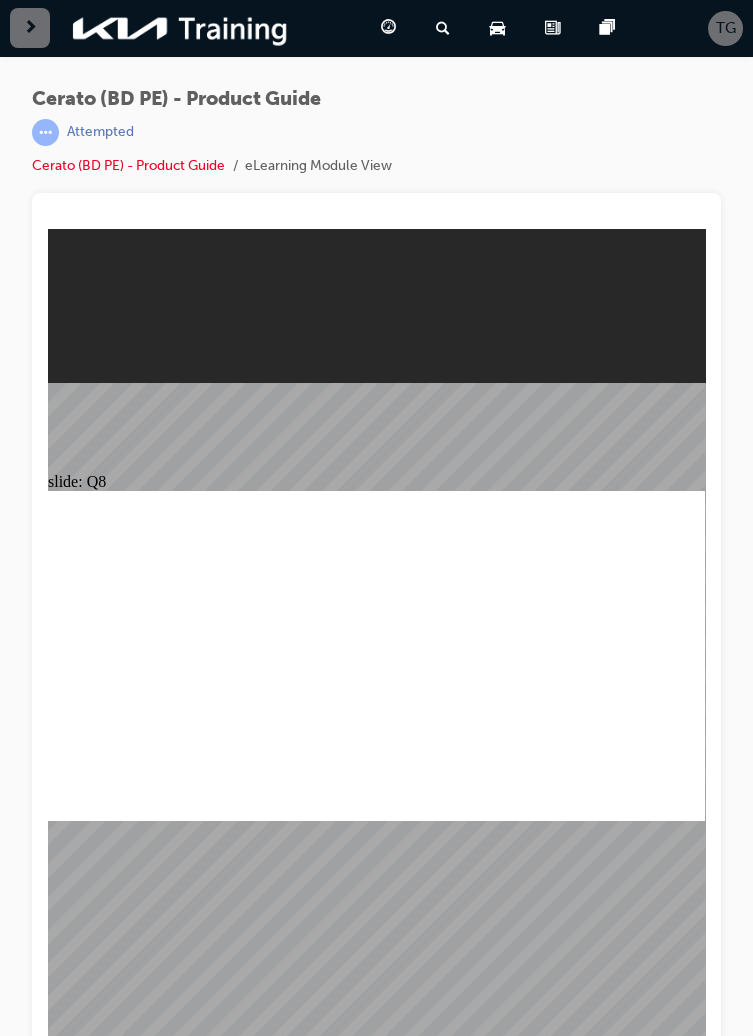 radio on "true" 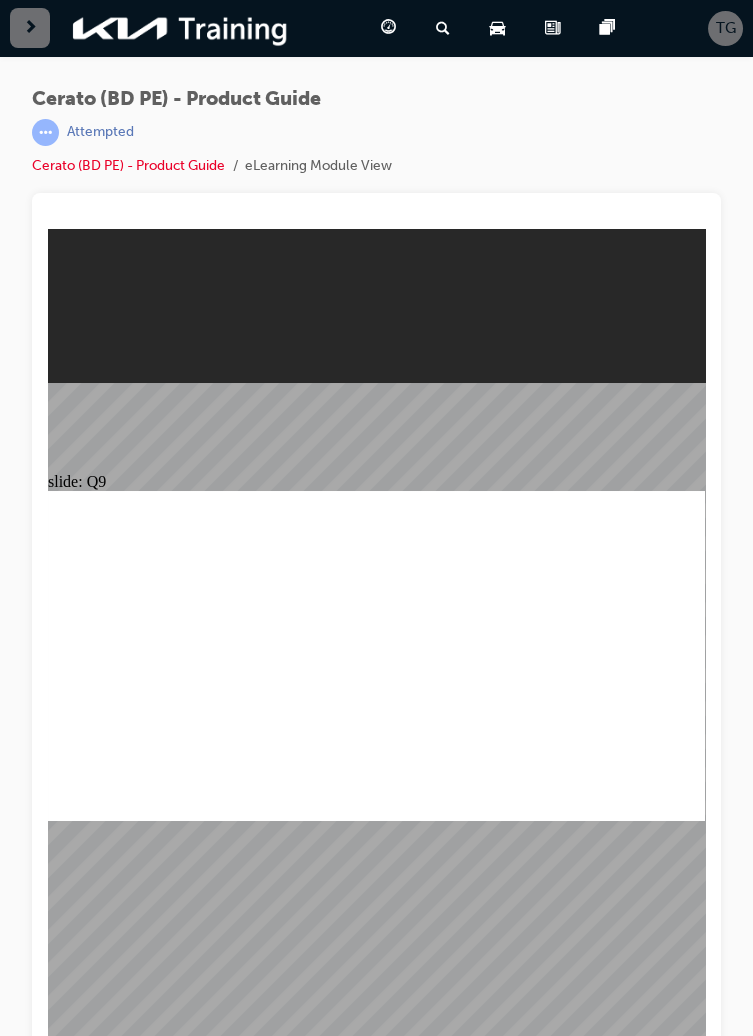 radio on "true" 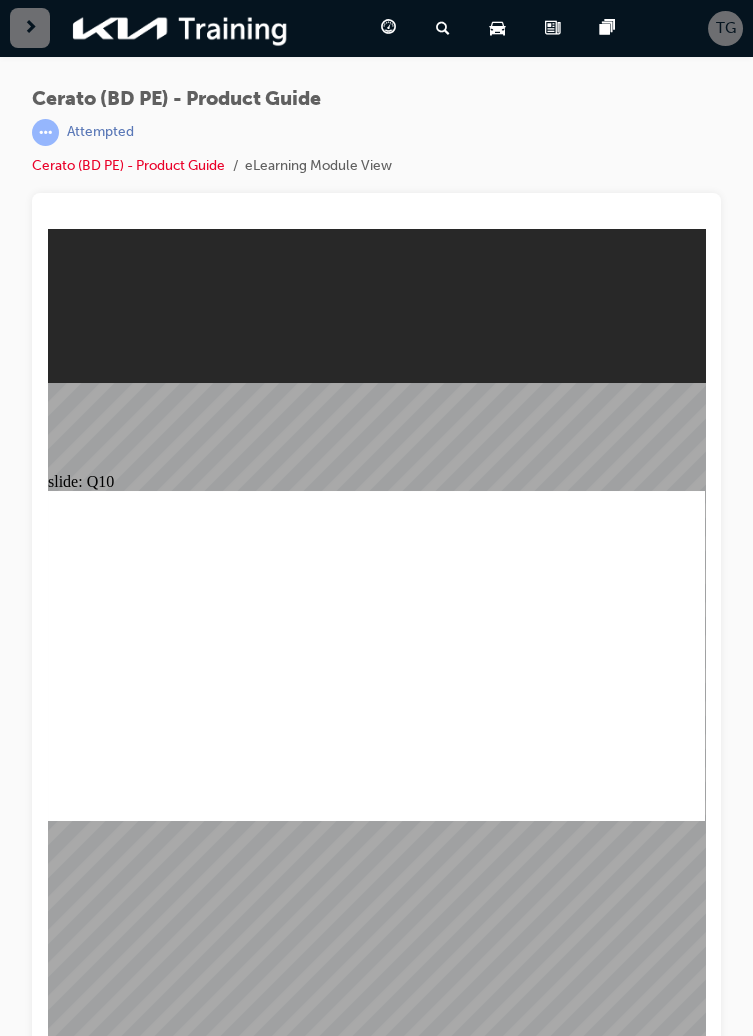 radio on "true" 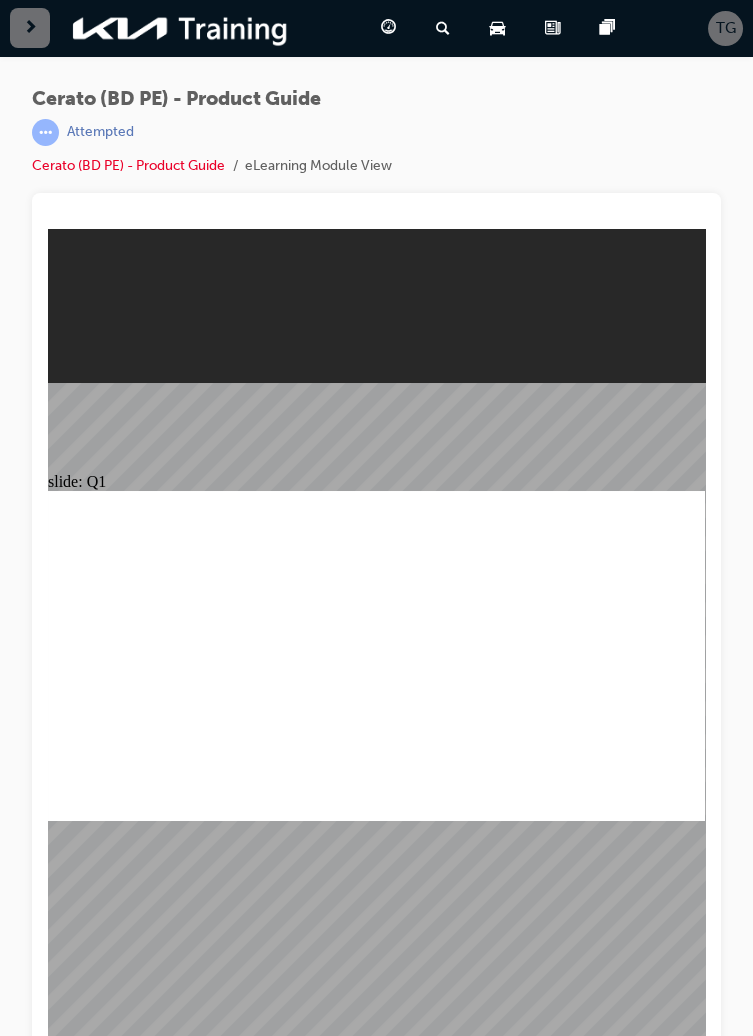 radio on "true" 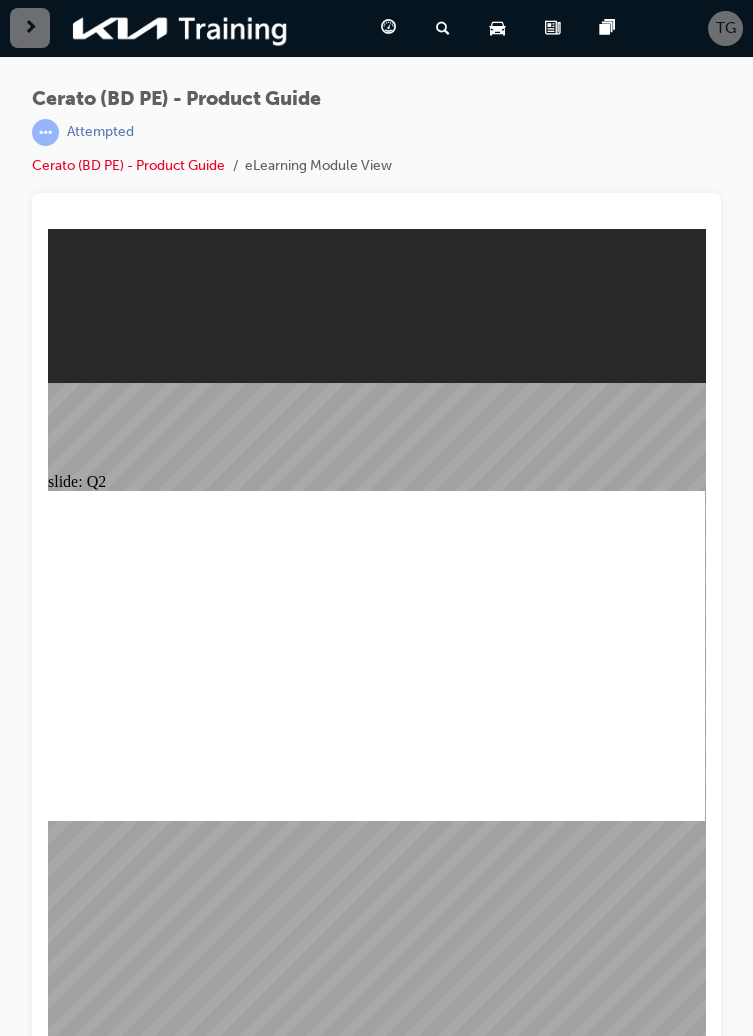 radio on "true" 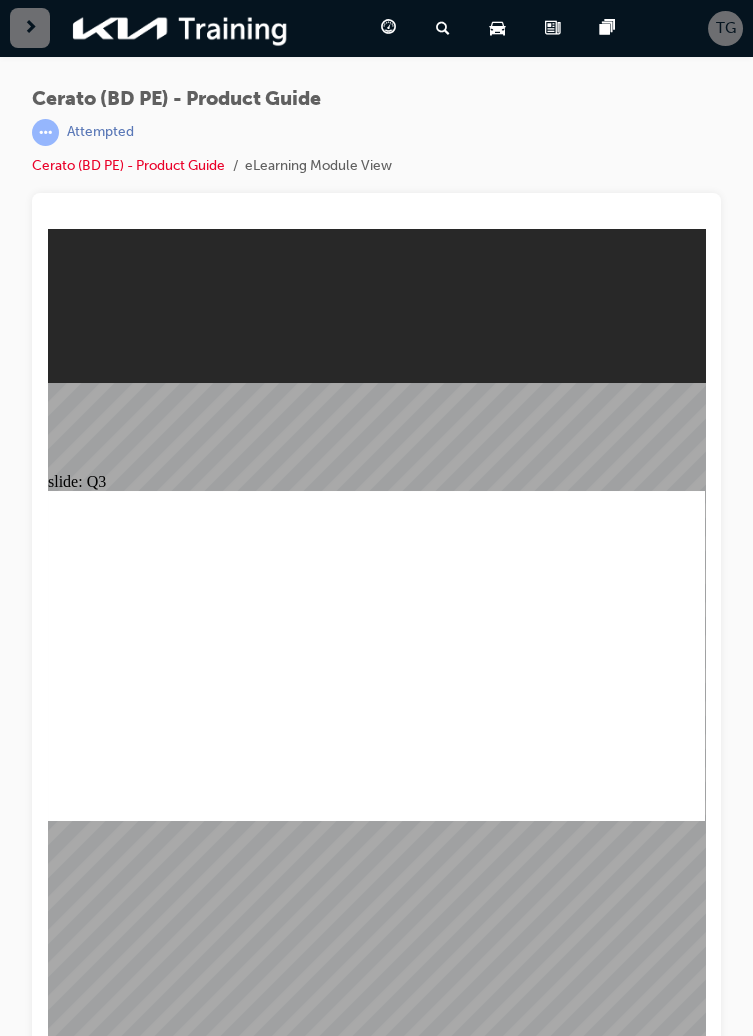 radio on "true" 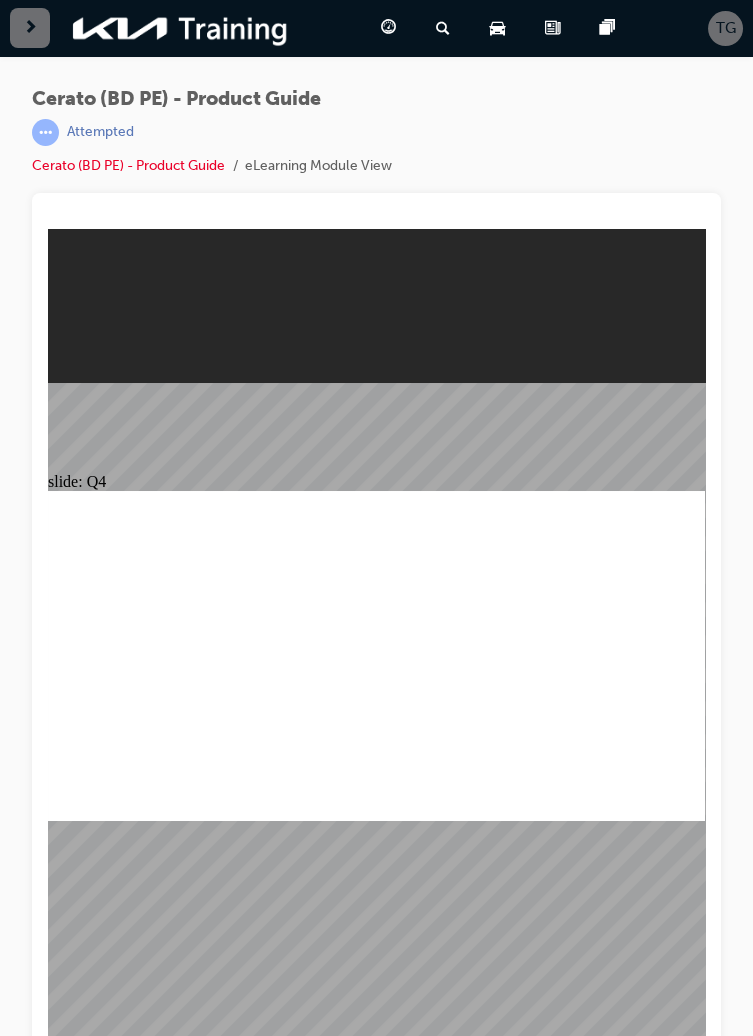 radio on "true" 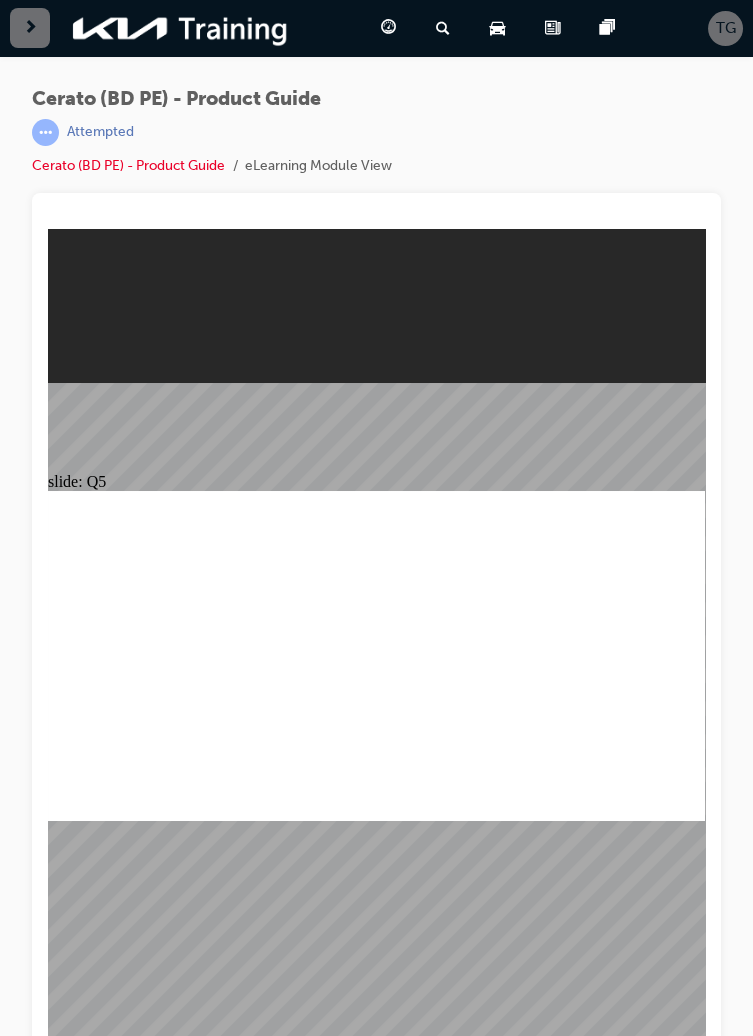 radio on "true" 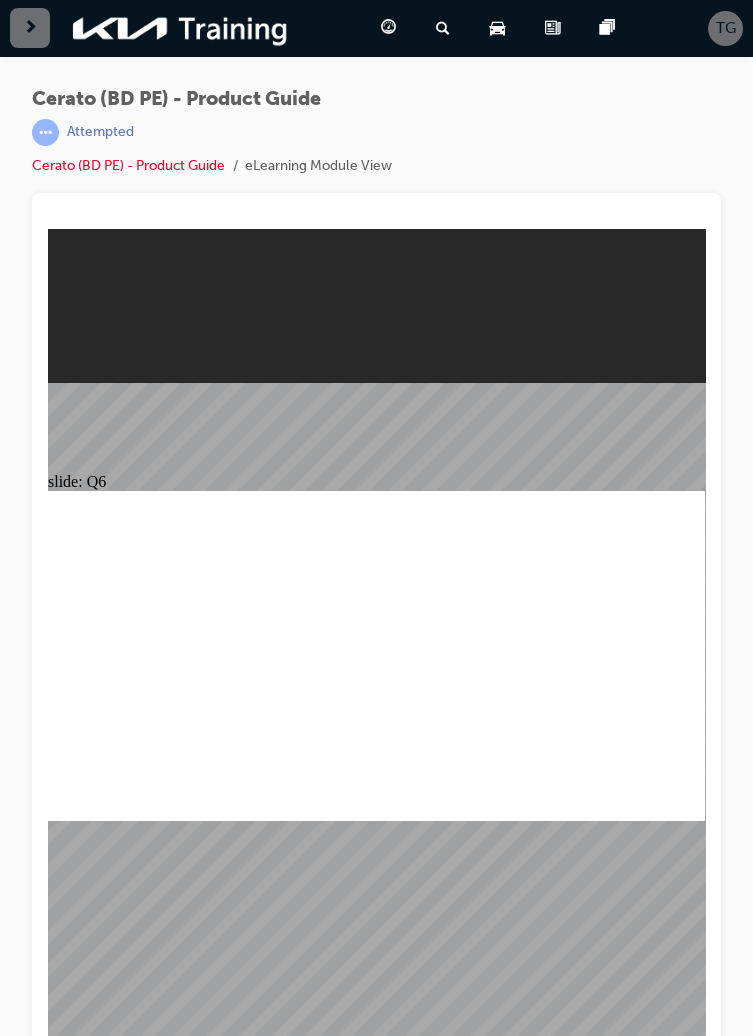 radio on "true" 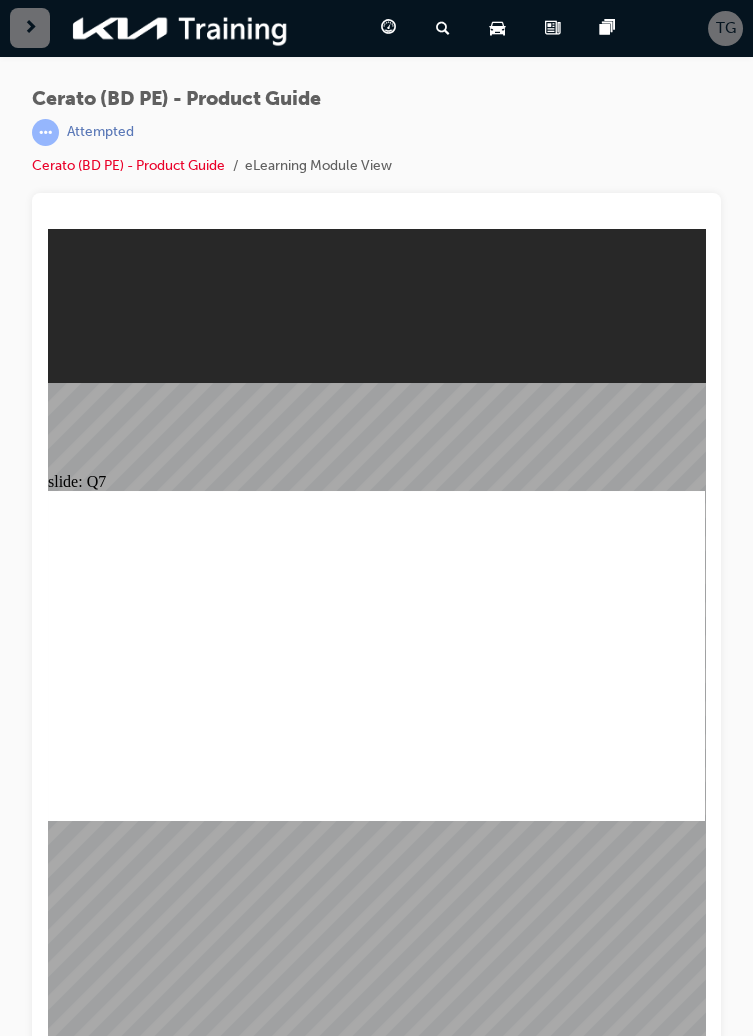radio on "true" 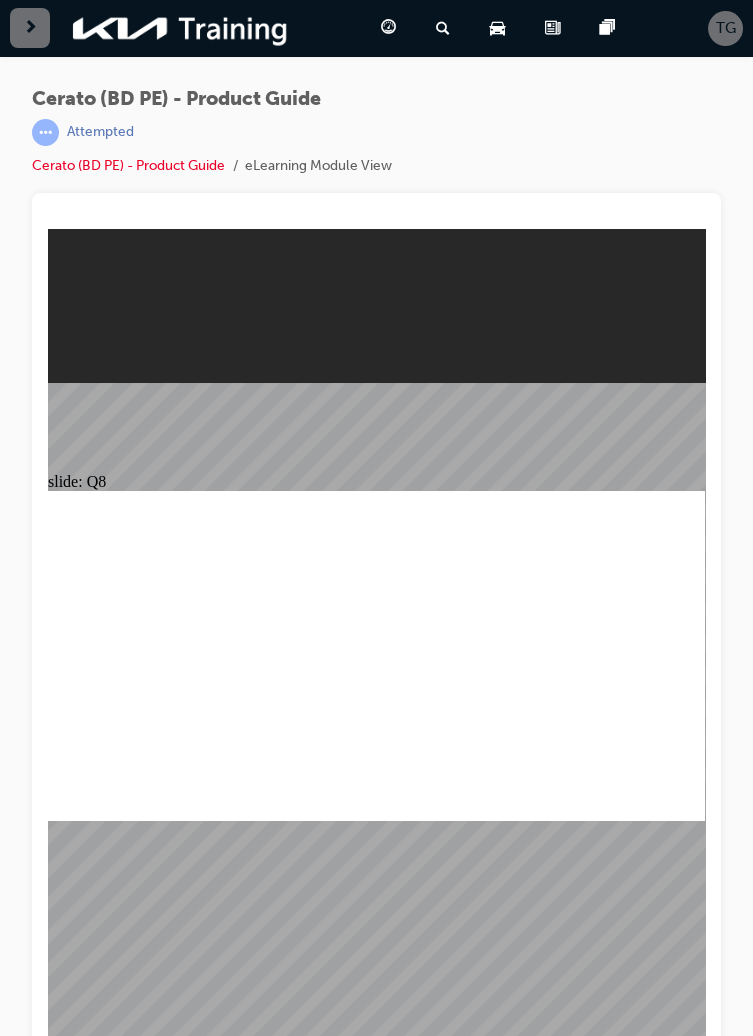 radio on "true" 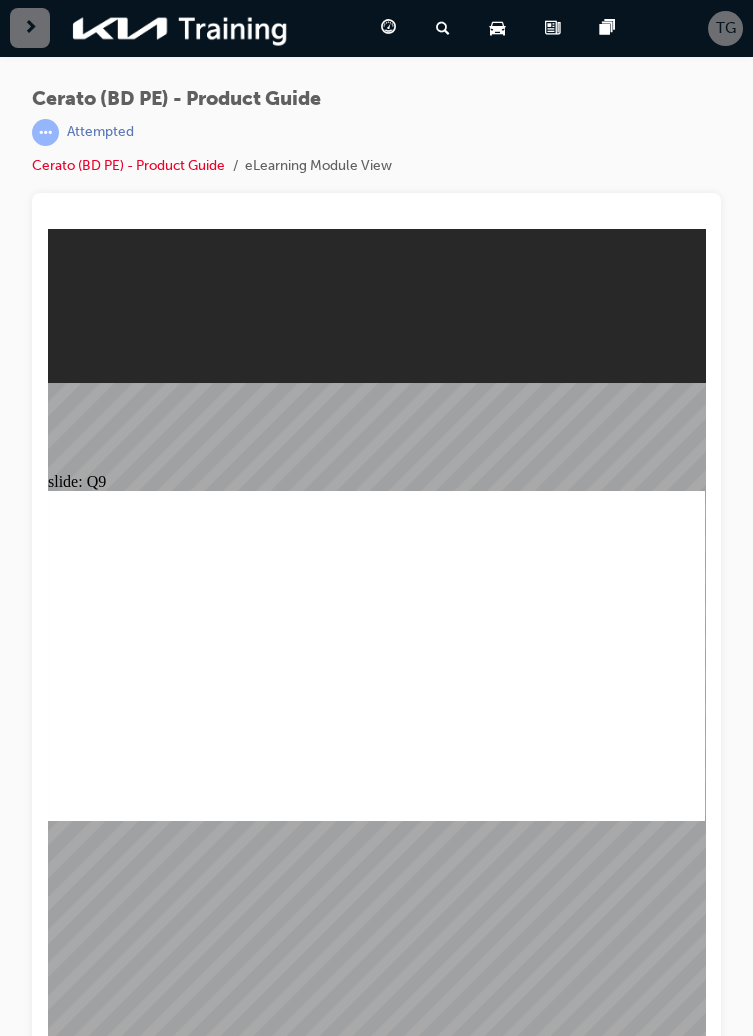 radio on "true" 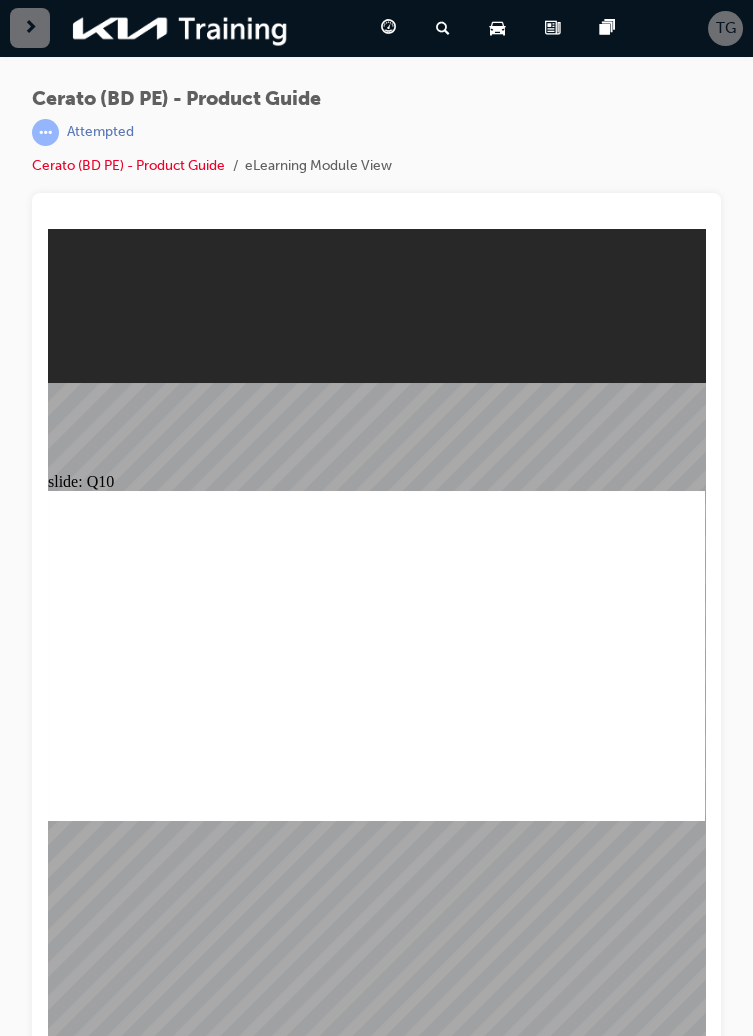 radio on "true" 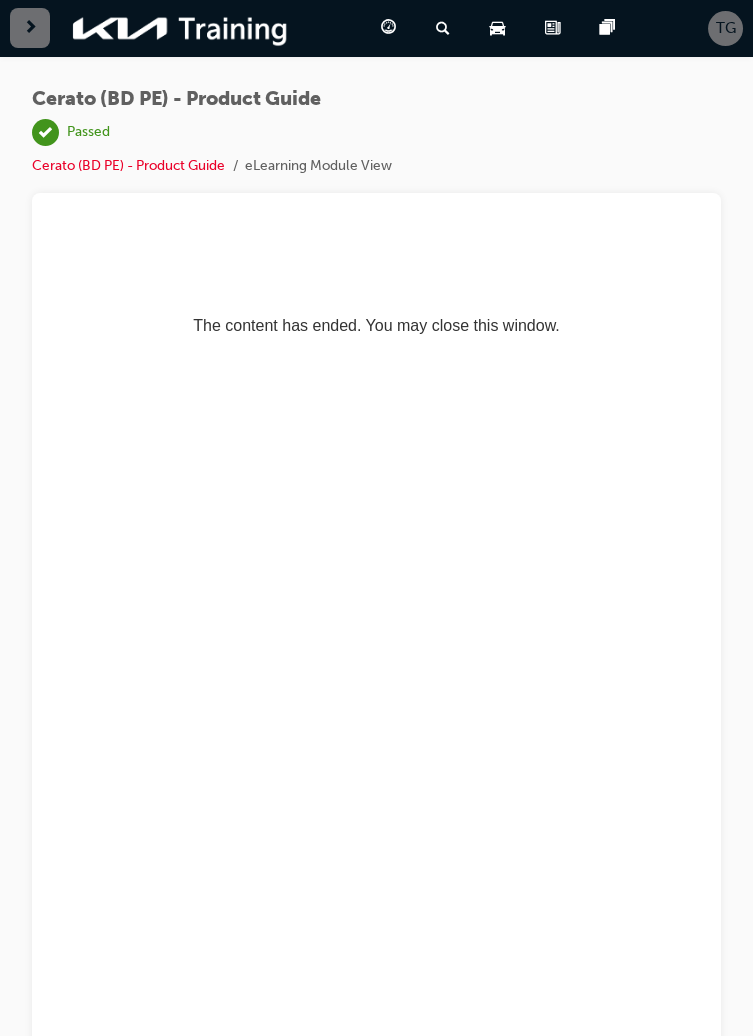 scroll, scrollTop: 0, scrollLeft: 0, axis: both 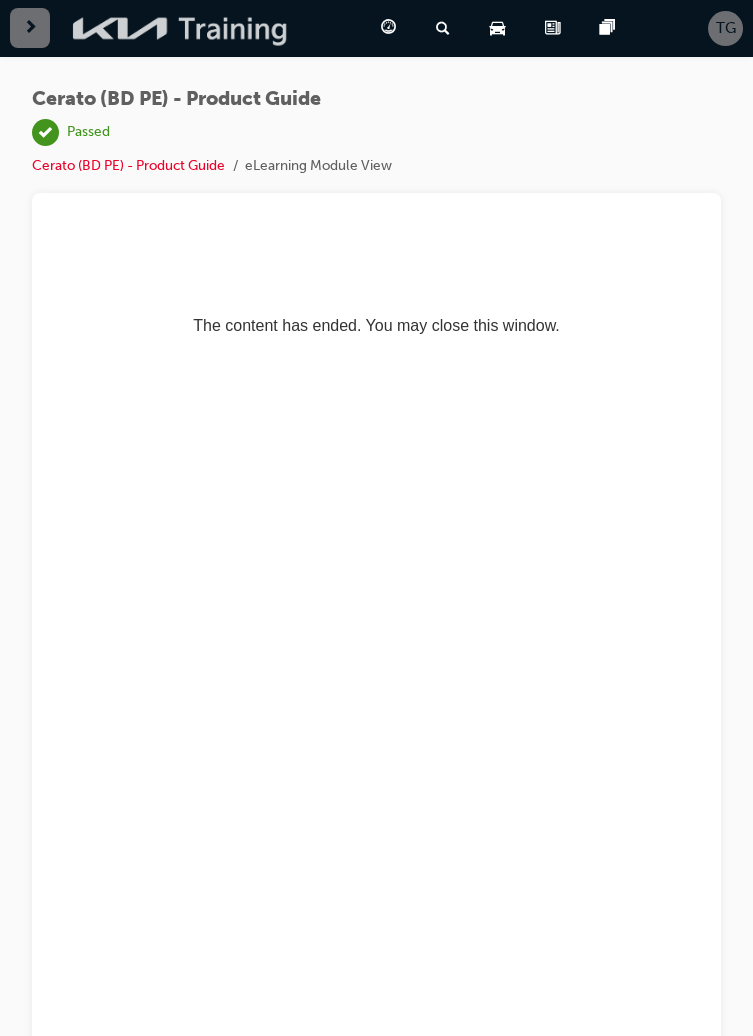 click at bounding box center (181, 28) 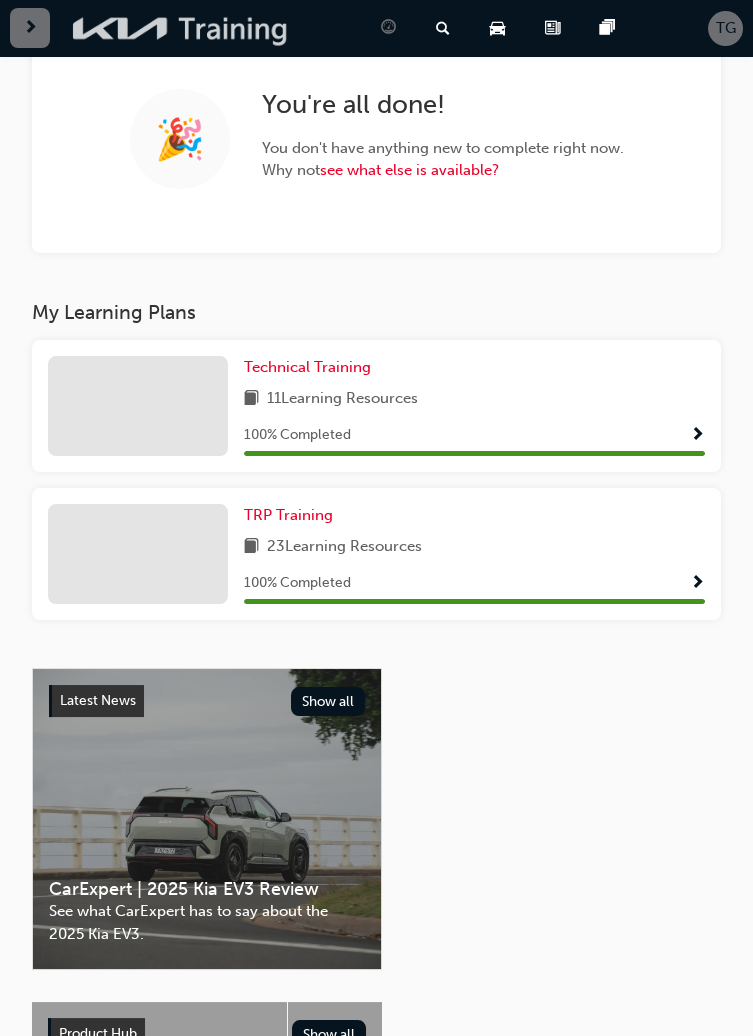 scroll, scrollTop: 157, scrollLeft: 0, axis: vertical 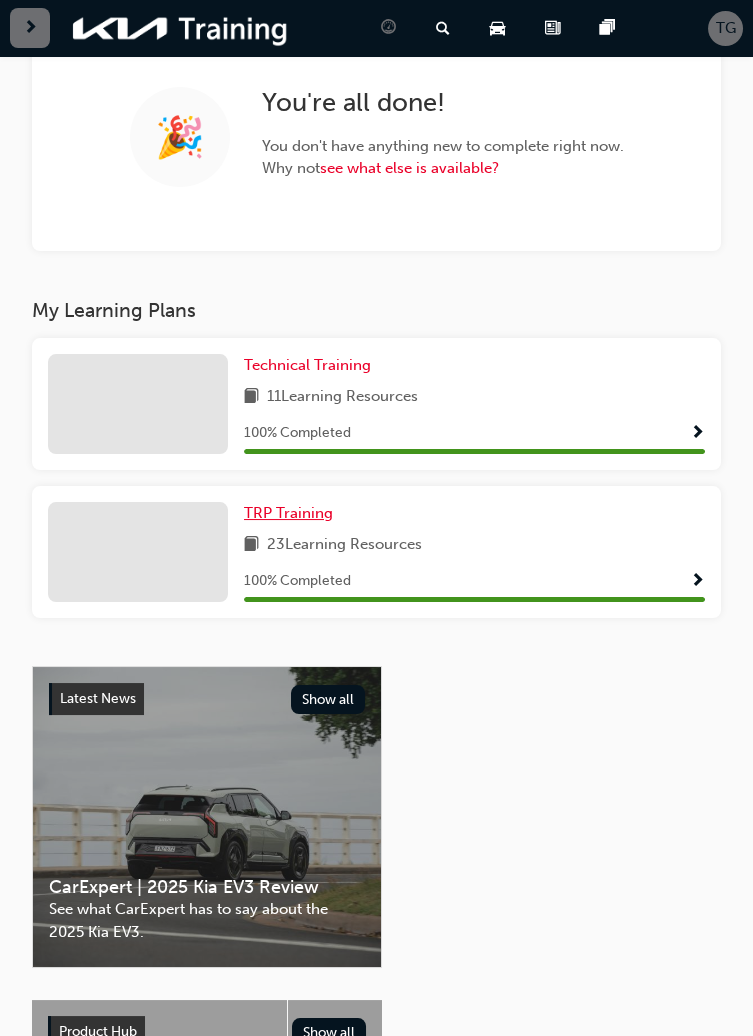 click on "TRP Training" at bounding box center (288, 513) 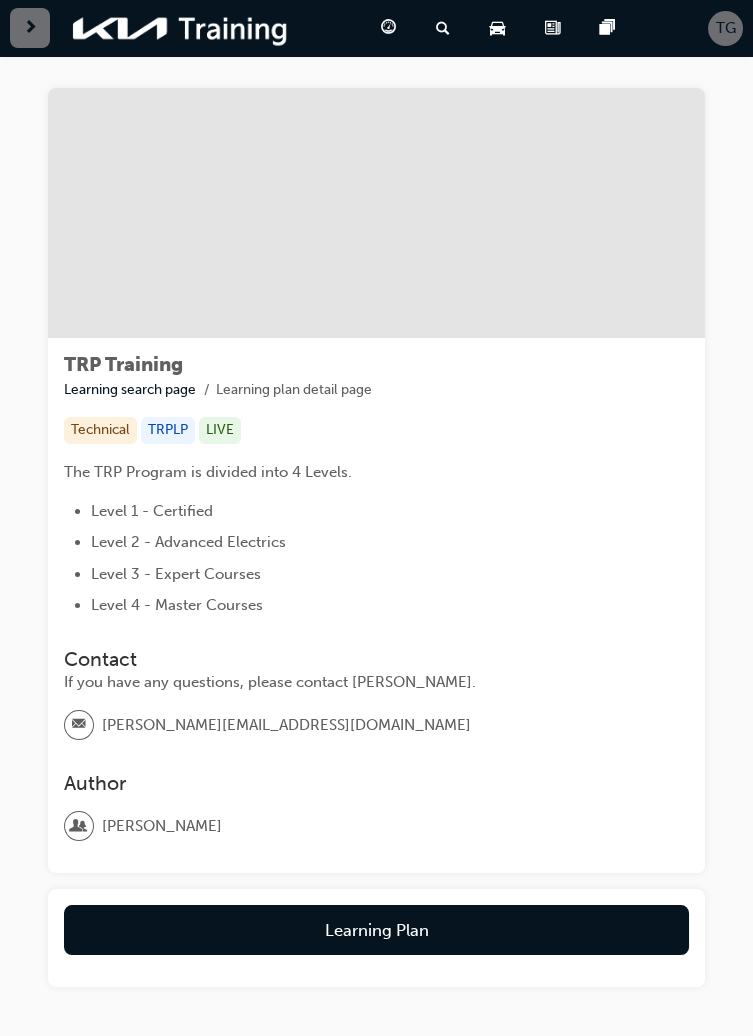 scroll, scrollTop: 32, scrollLeft: 0, axis: vertical 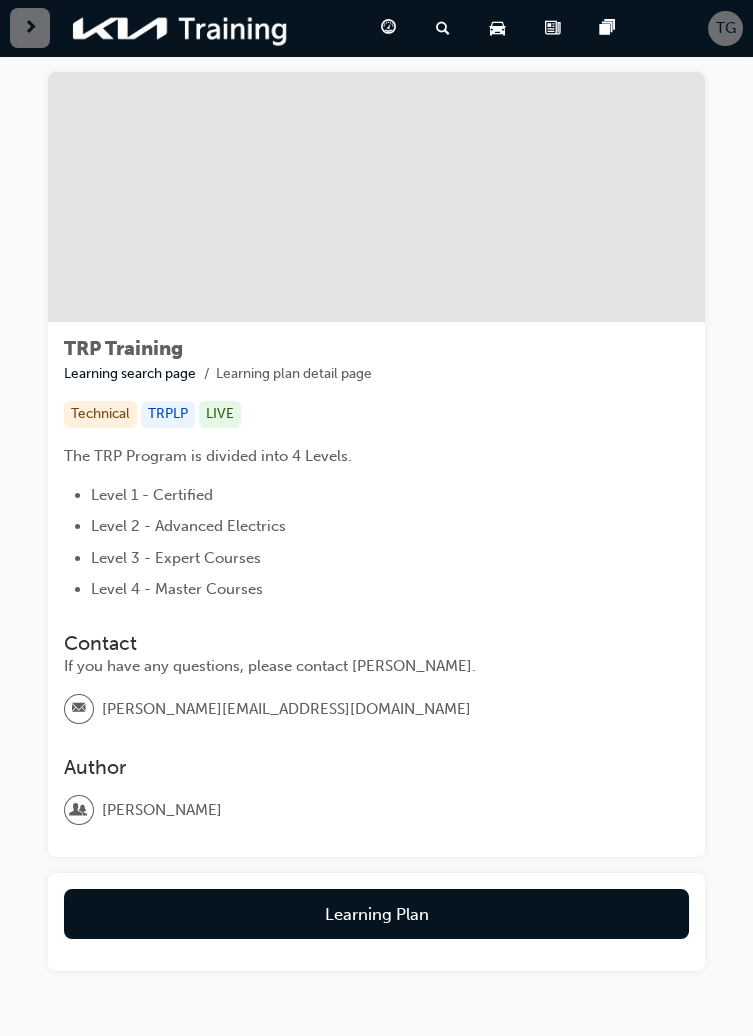 click on "Learning Plan" at bounding box center [376, 914] 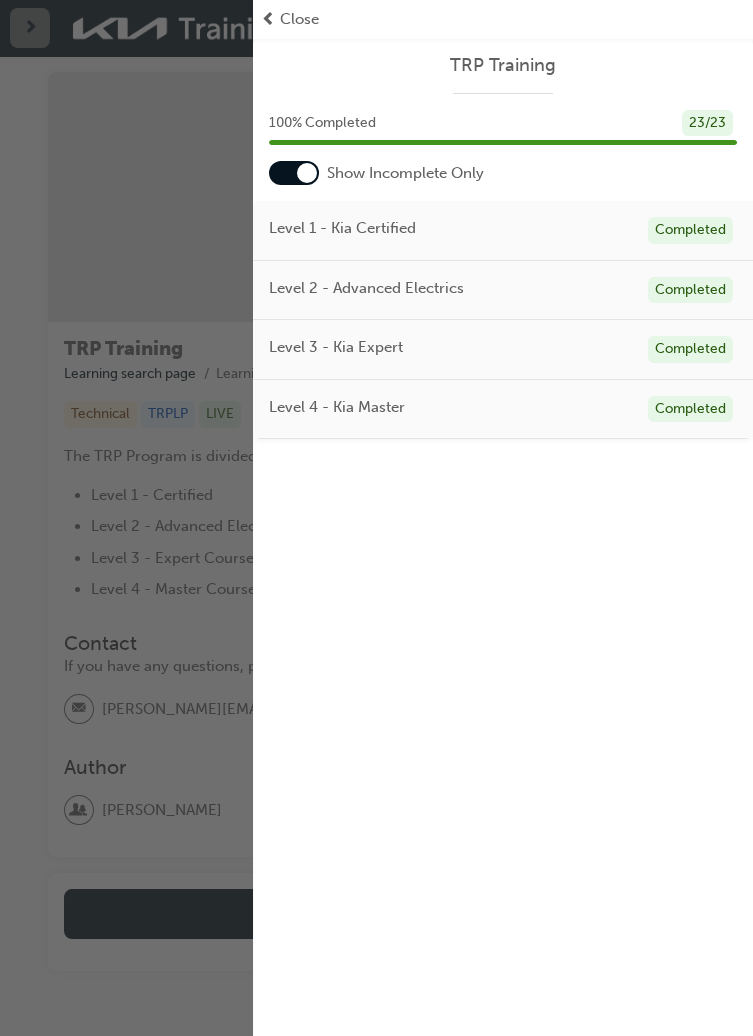 scroll, scrollTop: 0, scrollLeft: 0, axis: both 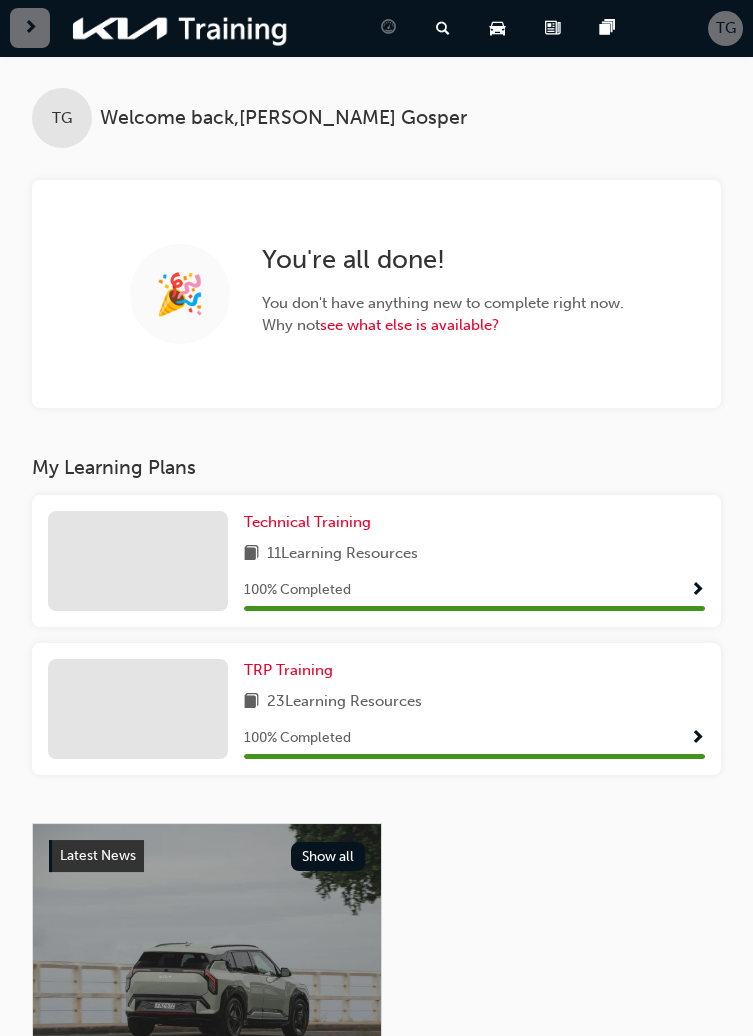 click at bounding box center [138, 561] 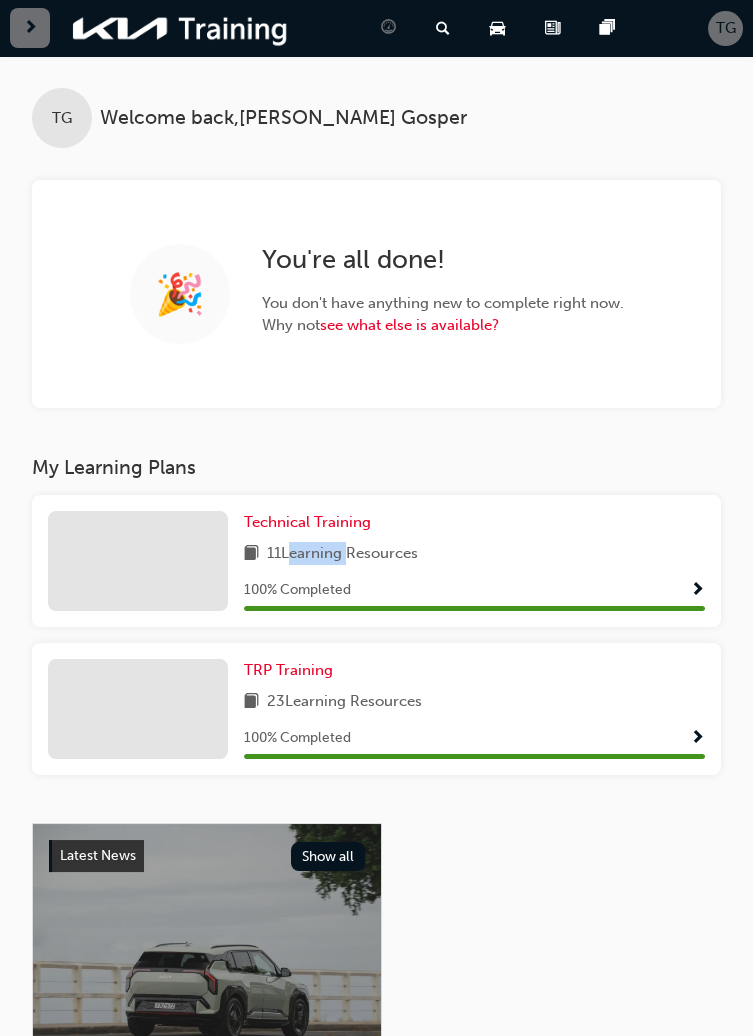 click on "11  Learning Resources" at bounding box center (474, 554) 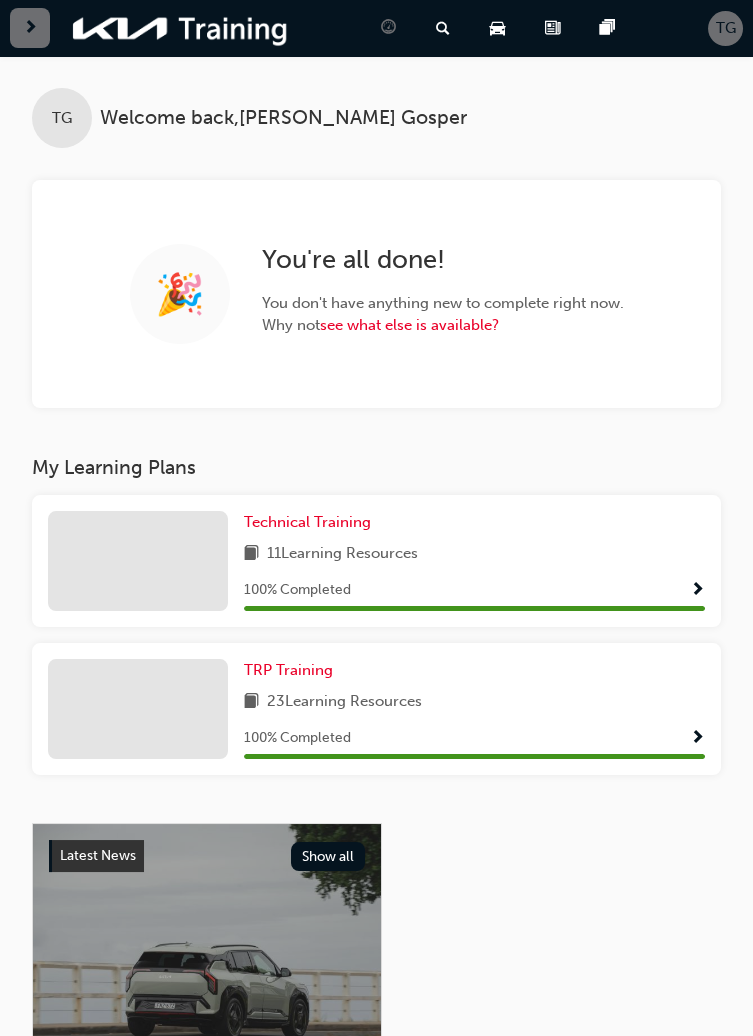 click at bounding box center (138, 561) 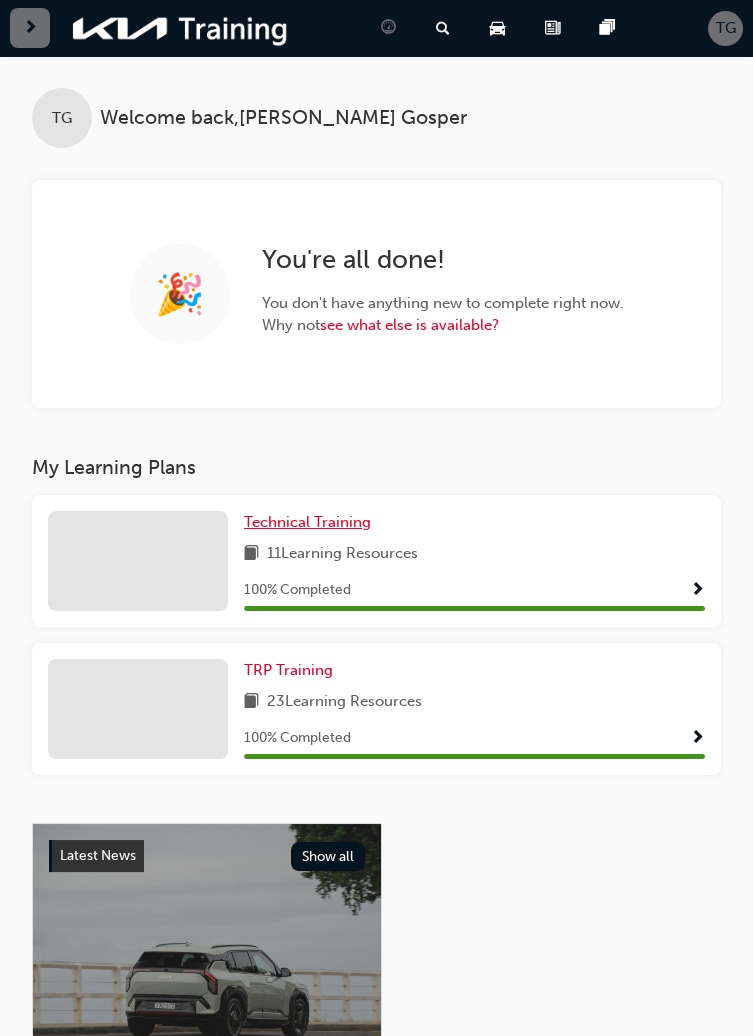 click on "Technical Training" at bounding box center [307, 522] 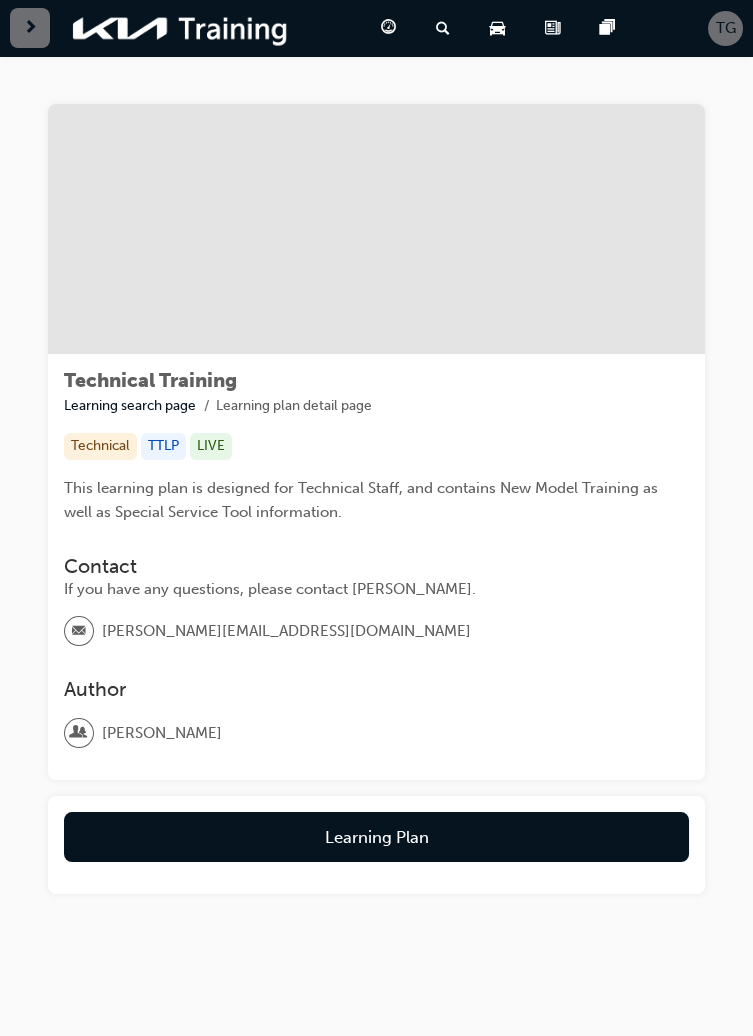 click on "Learning Plan" at bounding box center [376, 837] 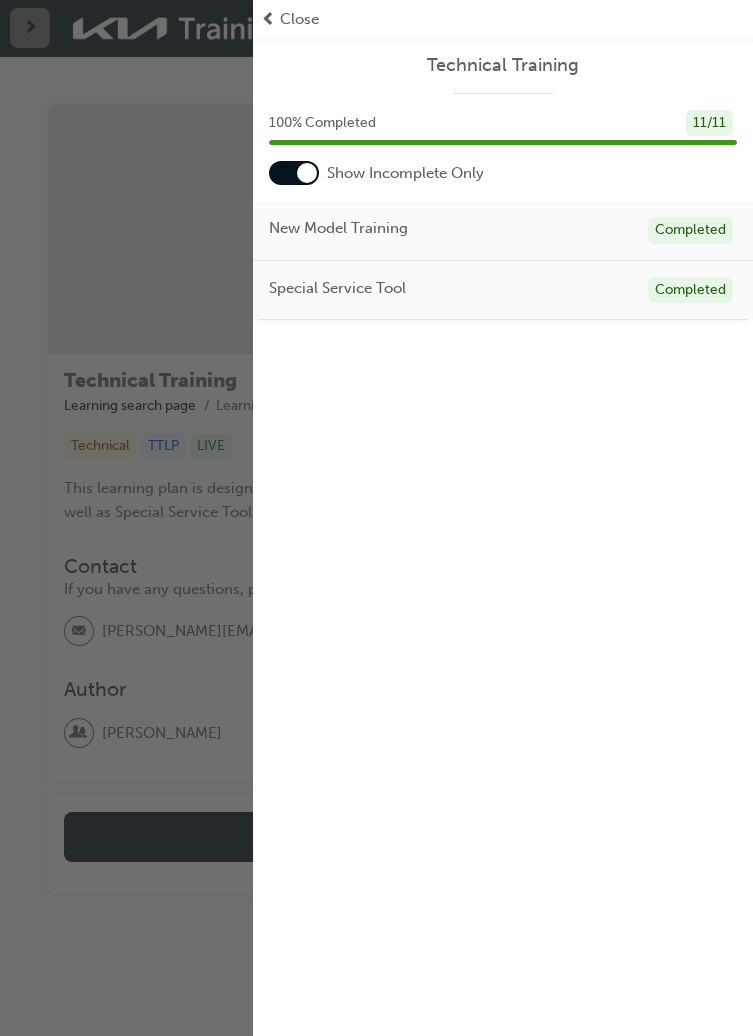 click at bounding box center (294, 173) 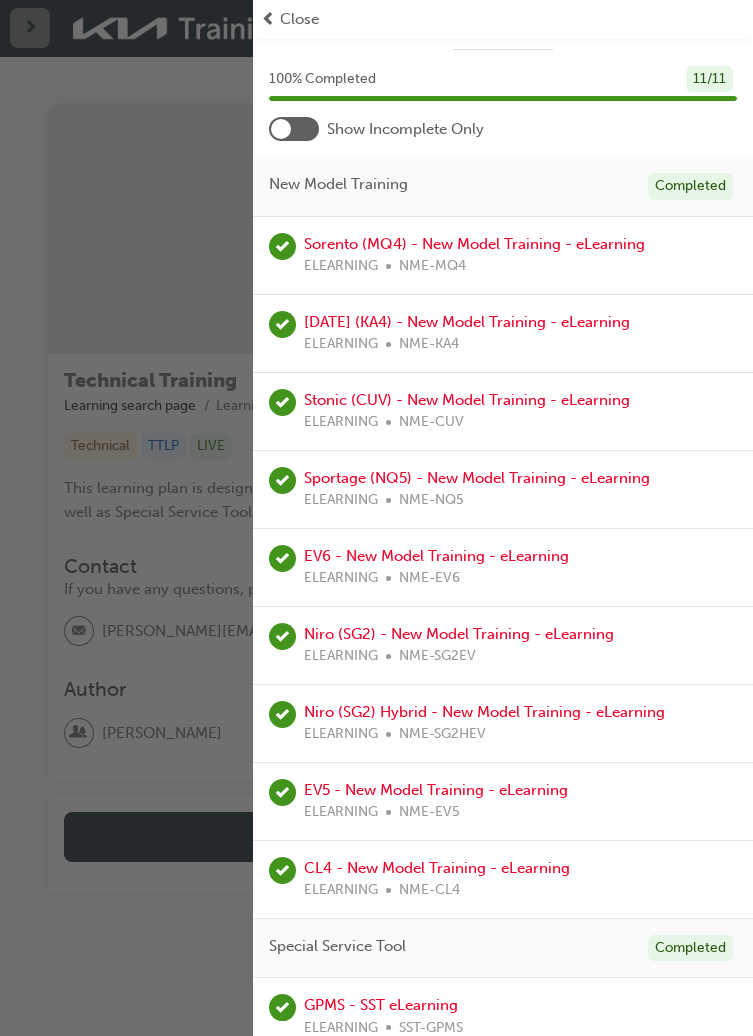 scroll, scrollTop: 0, scrollLeft: 0, axis: both 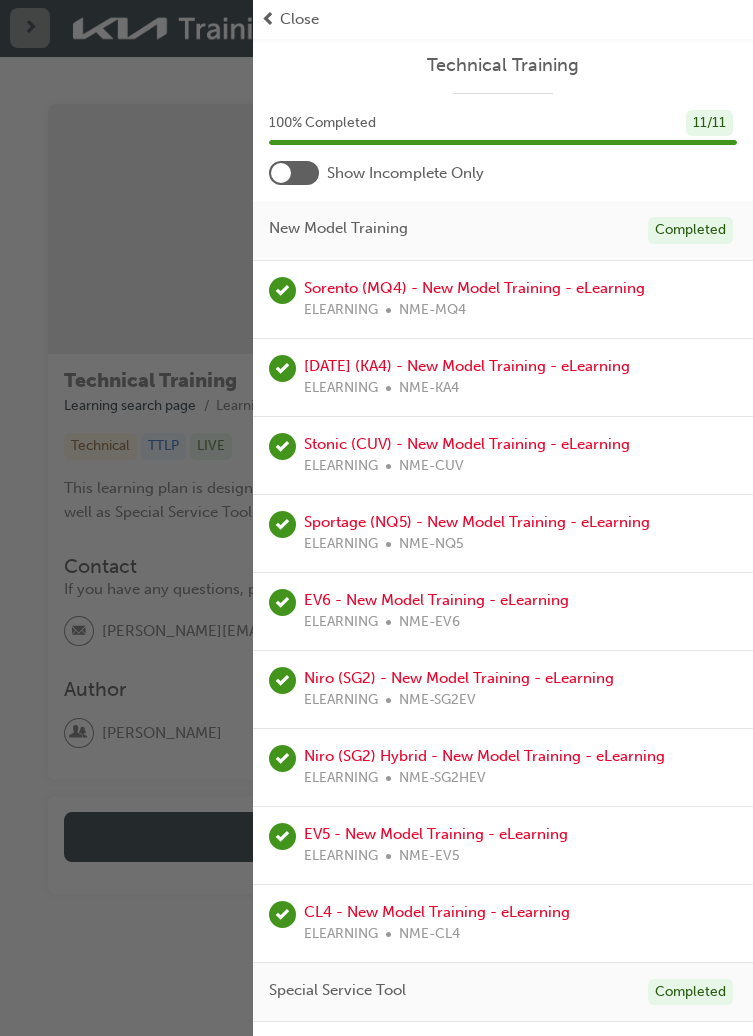 click at bounding box center [294, 173] 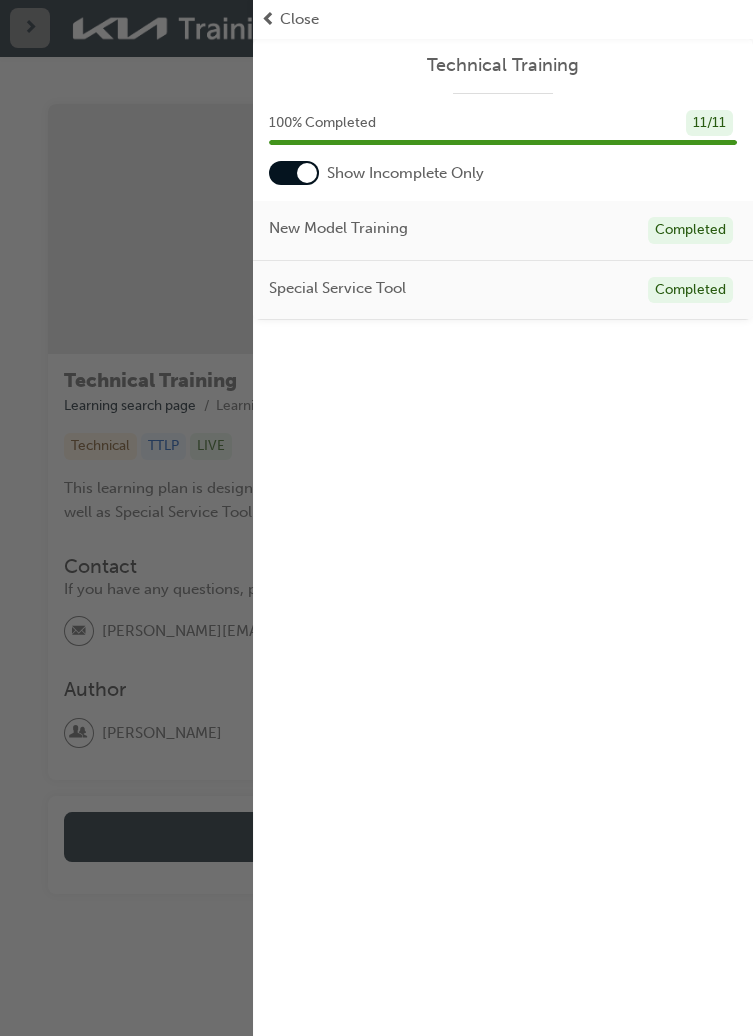 click at bounding box center (126, 518) 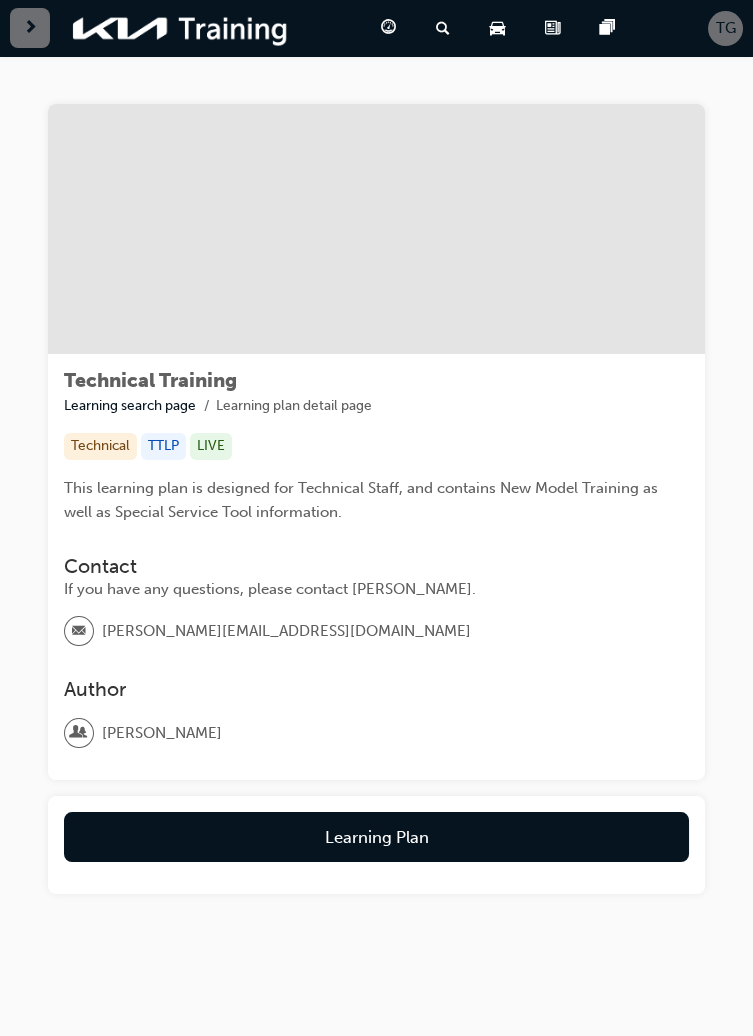click on "Product Hub" at bounding box center (501, 28) 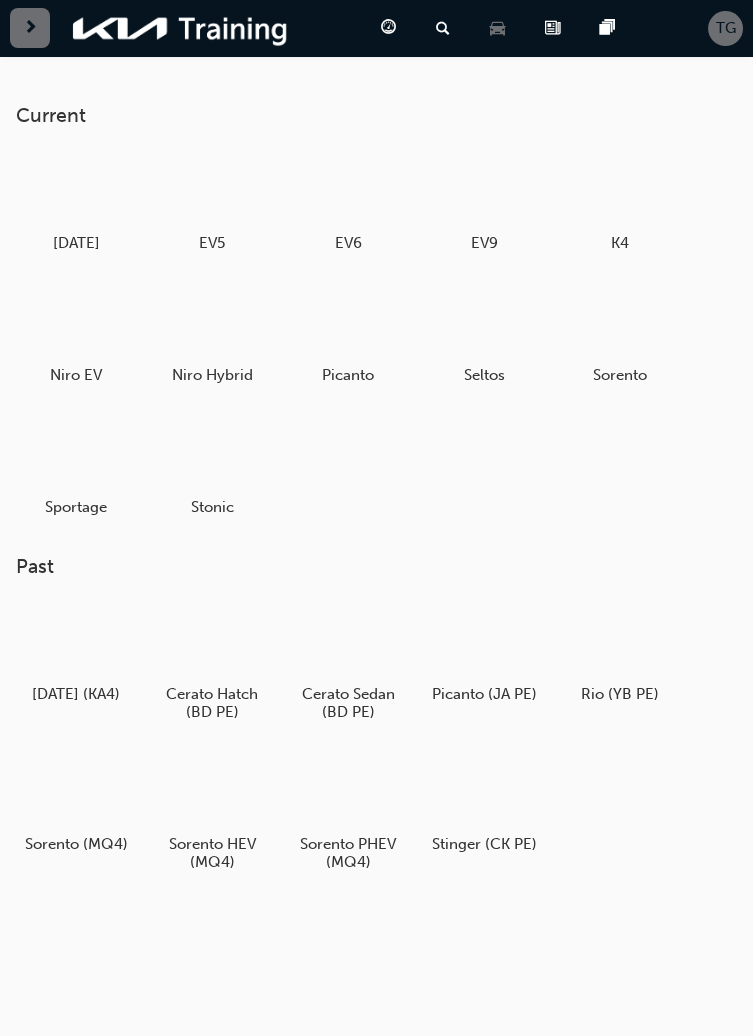 scroll, scrollTop: 0, scrollLeft: 0, axis: both 